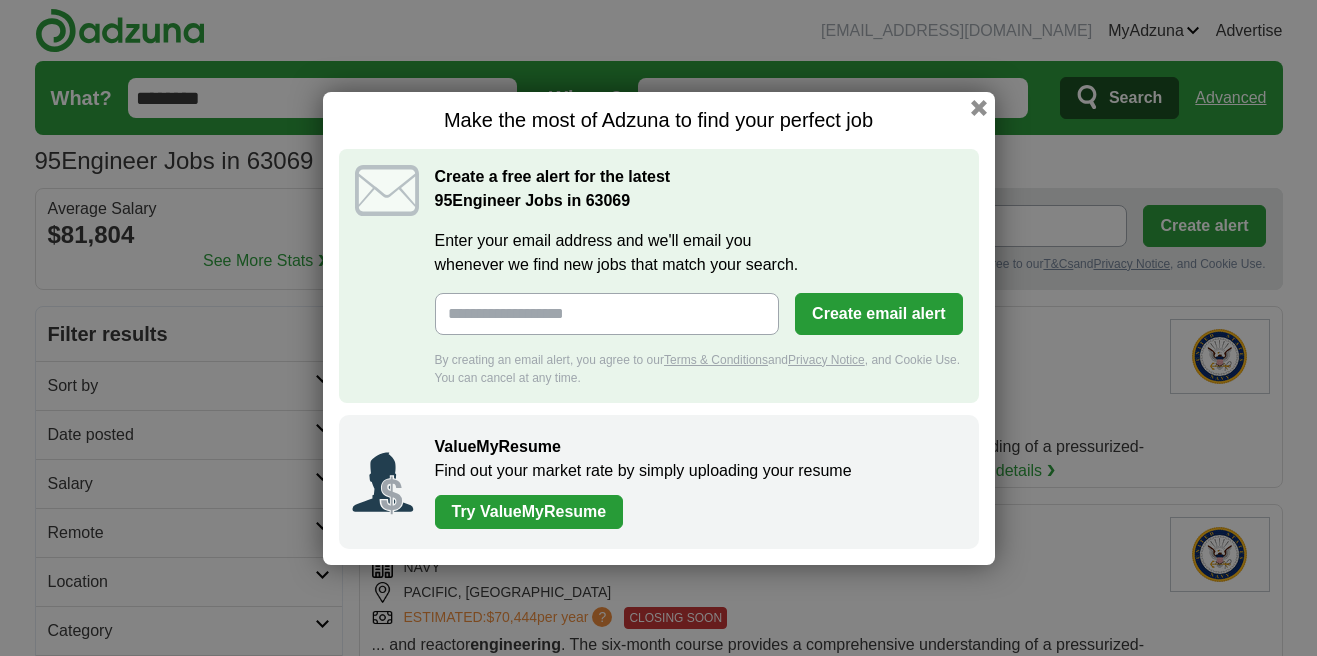 scroll, scrollTop: 0, scrollLeft: 0, axis: both 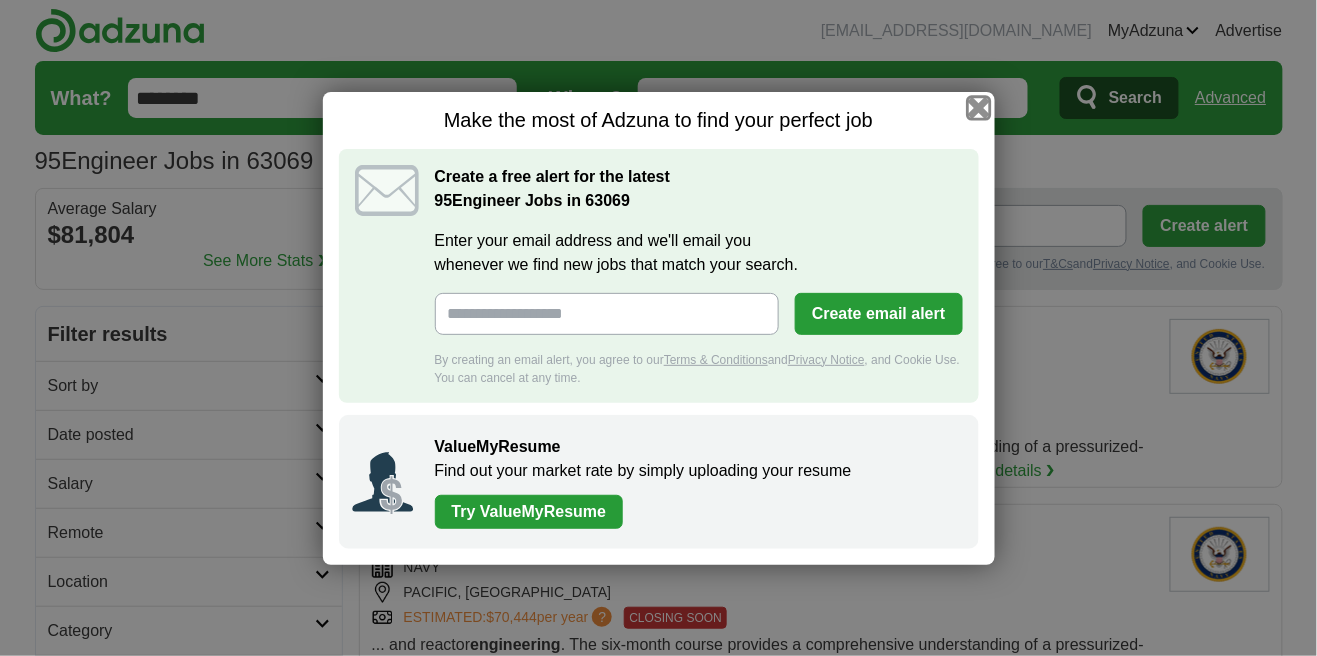 click at bounding box center (978, 107) 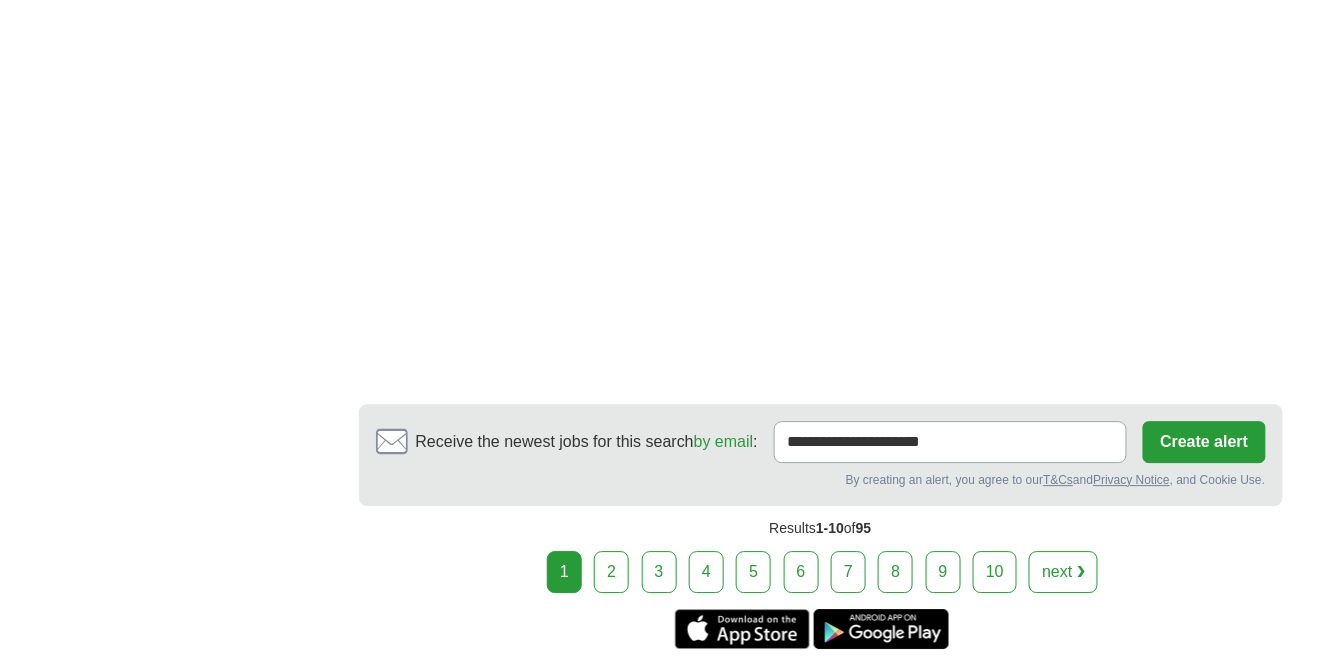 scroll, scrollTop: 3328, scrollLeft: 0, axis: vertical 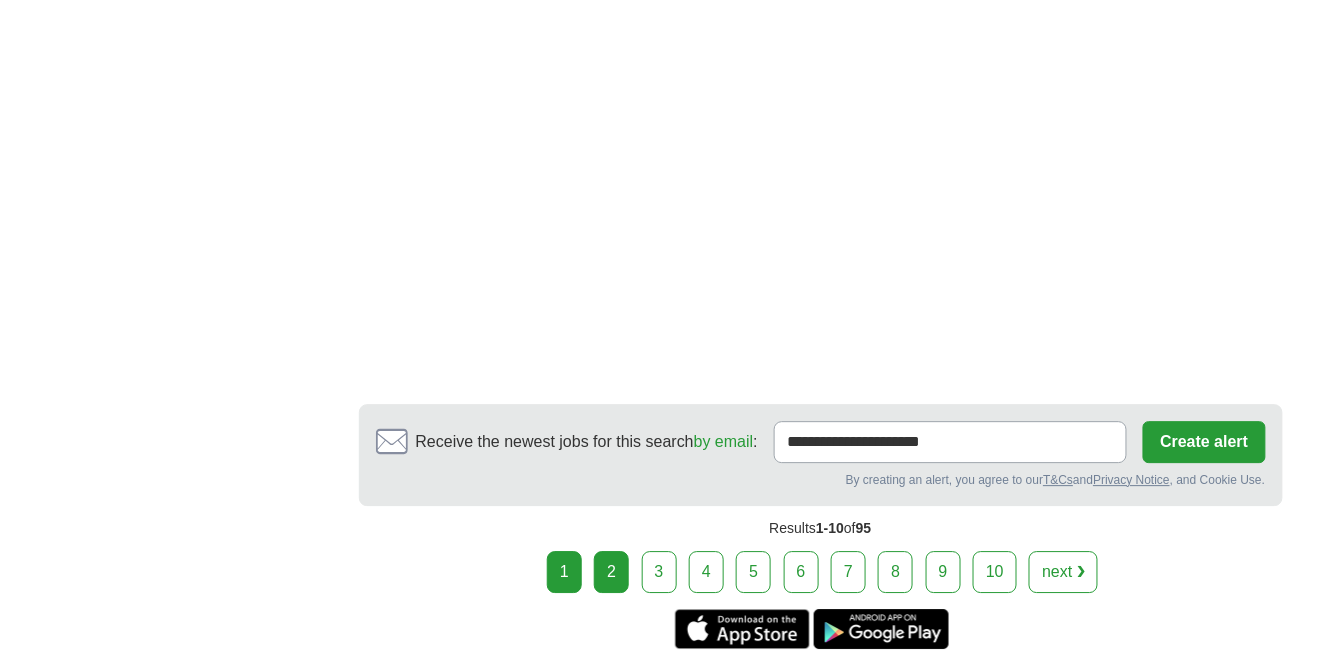 click on "2" at bounding box center [611, 572] 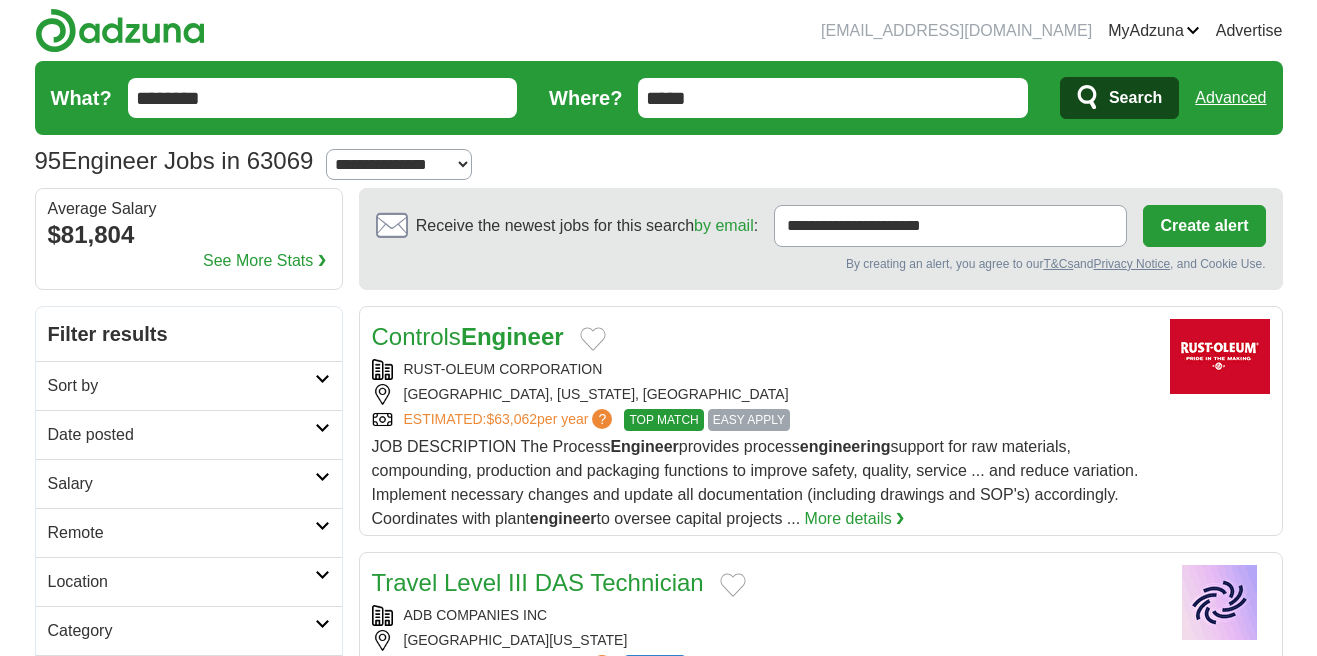 scroll, scrollTop: 0, scrollLeft: 0, axis: both 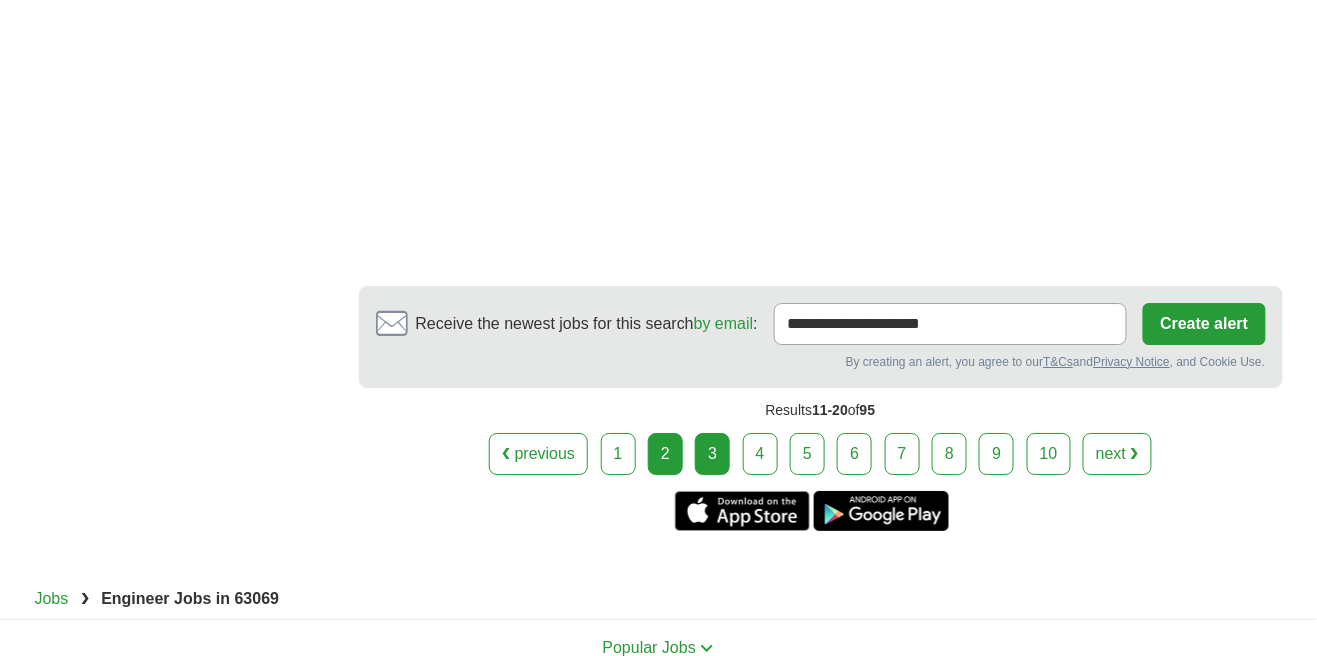 click on "3" at bounding box center (712, 454) 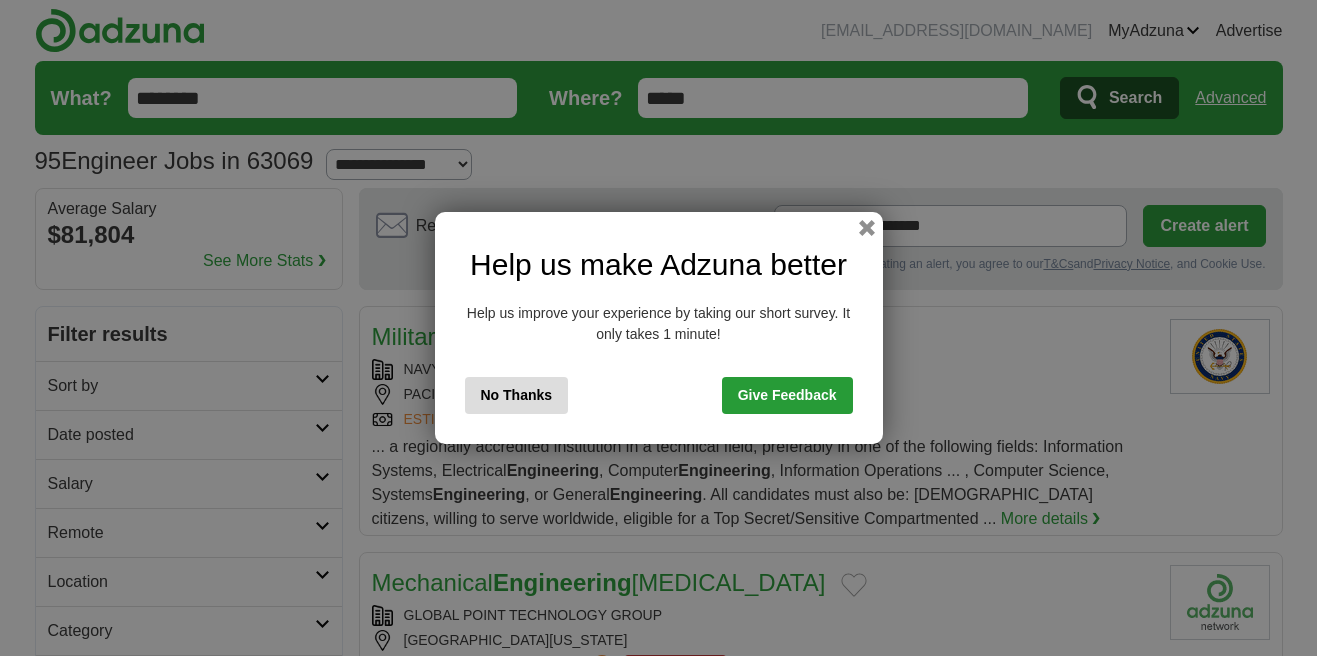 scroll, scrollTop: 0, scrollLeft: 0, axis: both 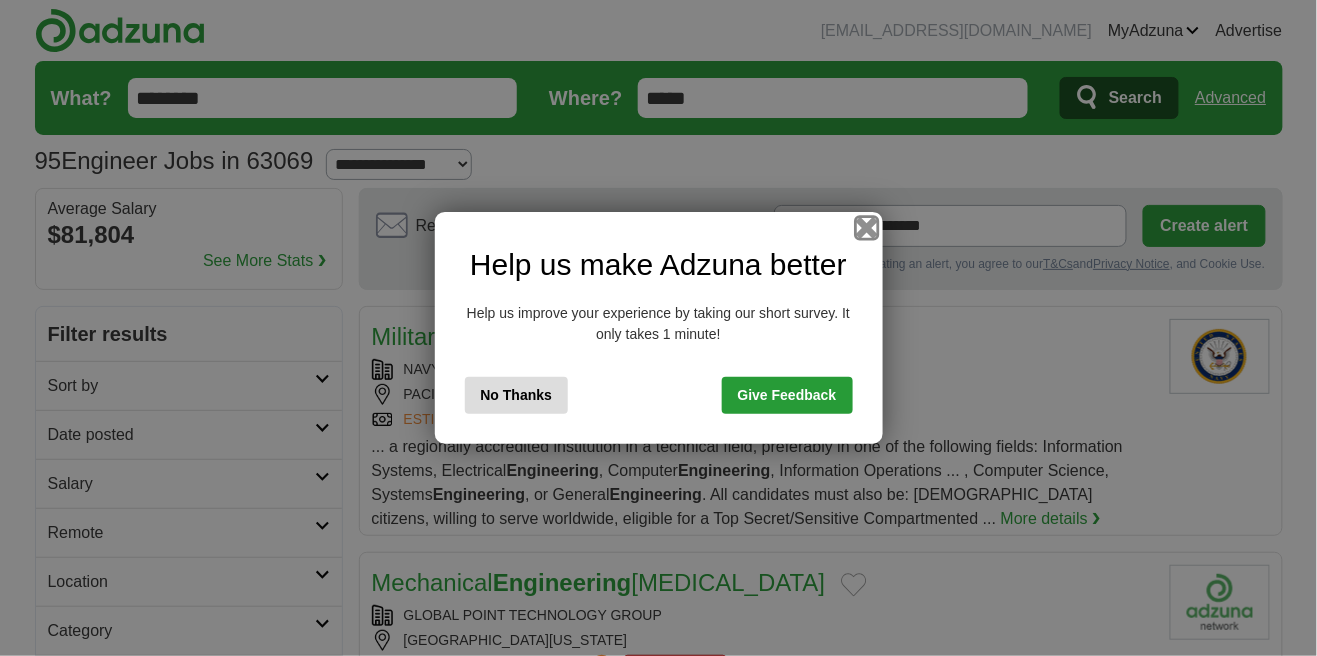 click at bounding box center [866, 228] 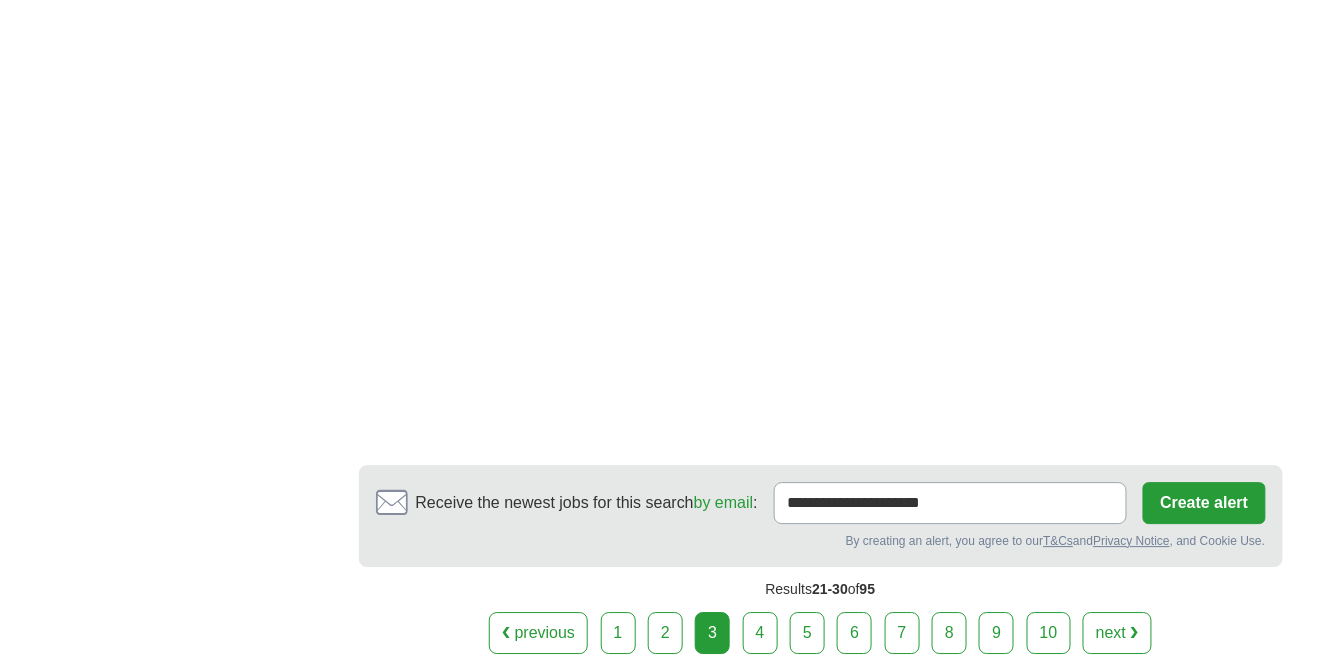 scroll, scrollTop: 3403, scrollLeft: 0, axis: vertical 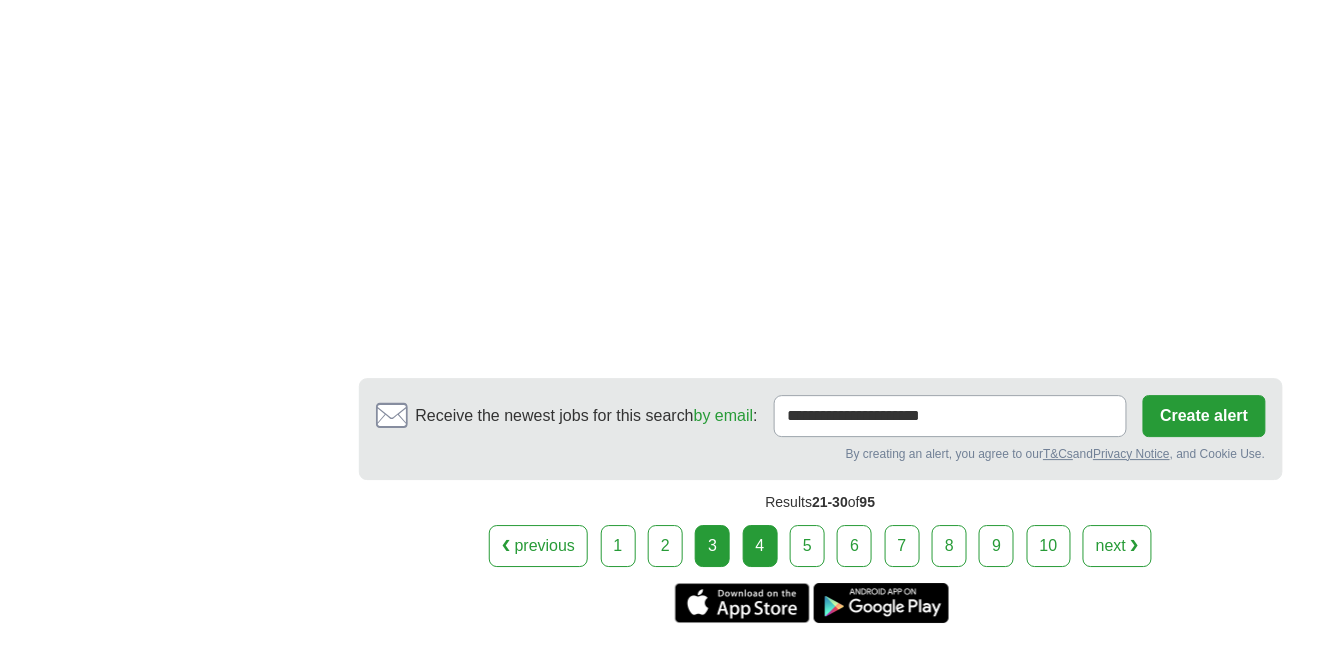 click on "4" at bounding box center (760, 546) 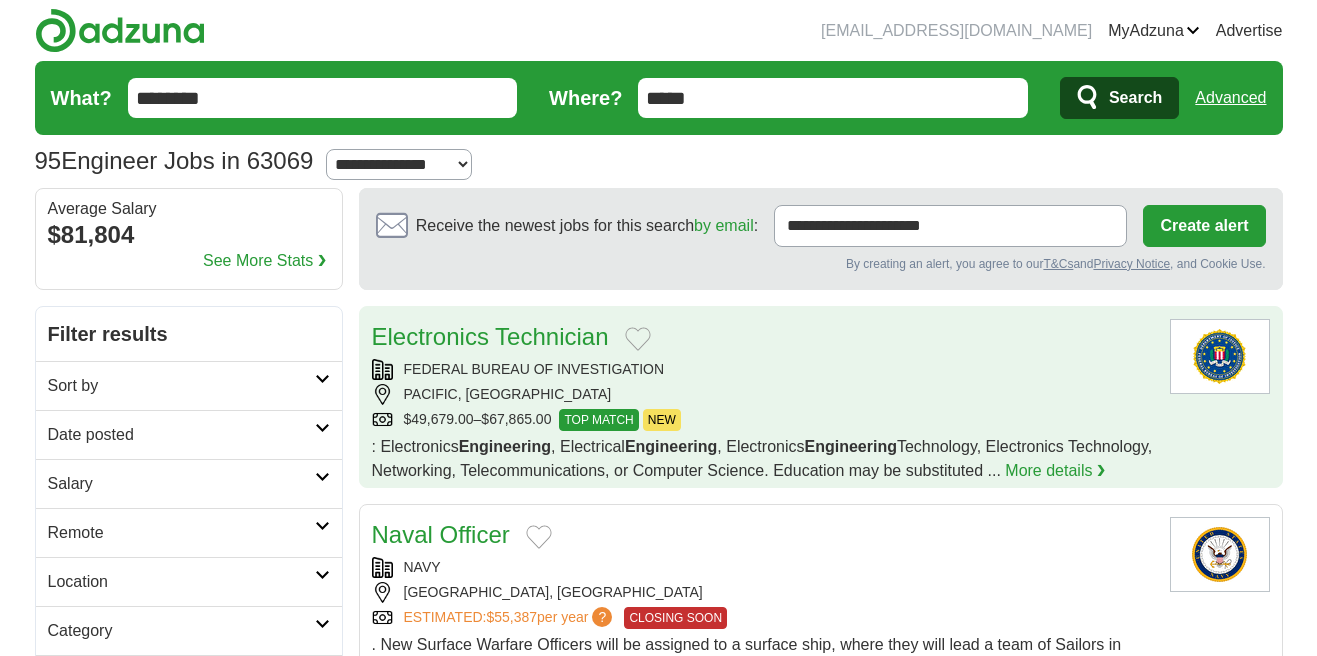 scroll, scrollTop: 0, scrollLeft: 0, axis: both 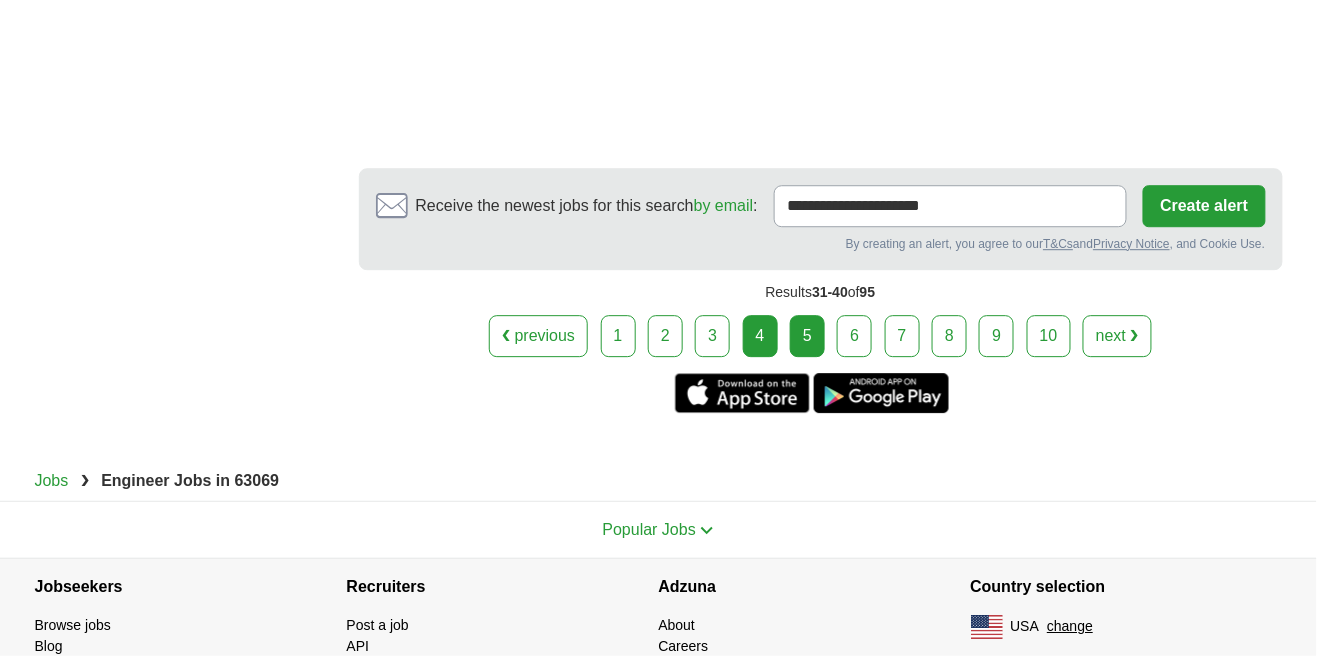 click on "5" at bounding box center [807, 336] 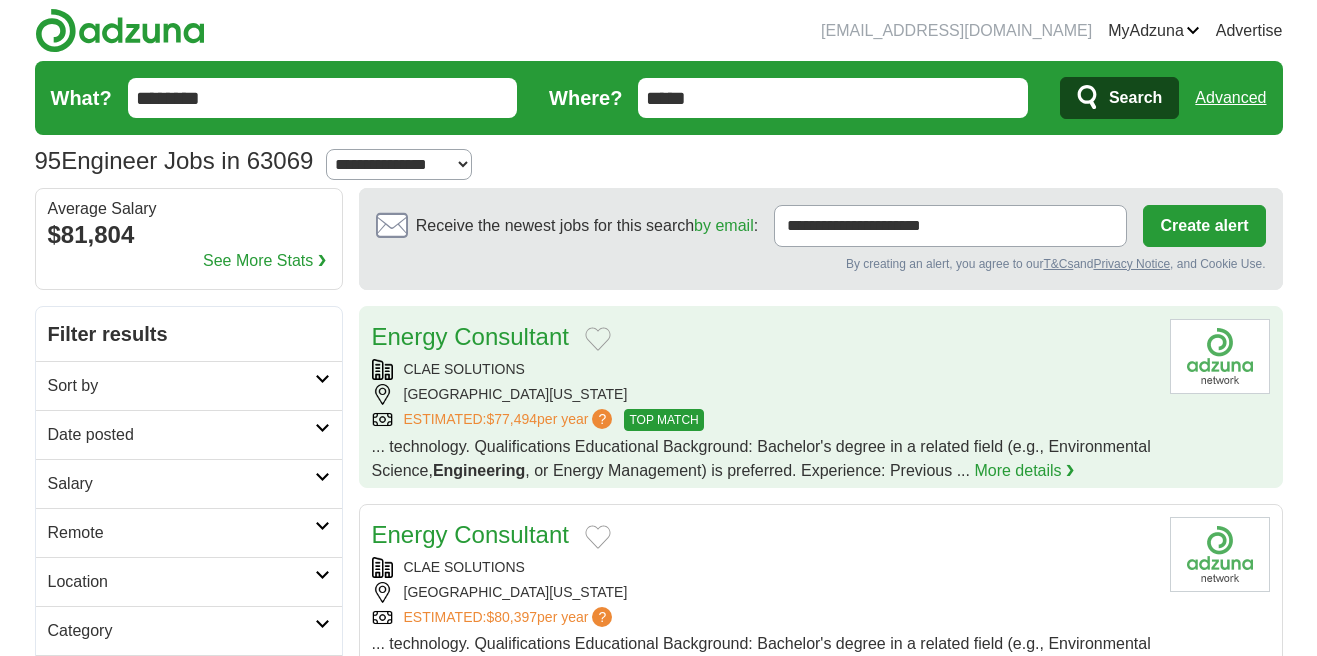 scroll, scrollTop: 0, scrollLeft: 0, axis: both 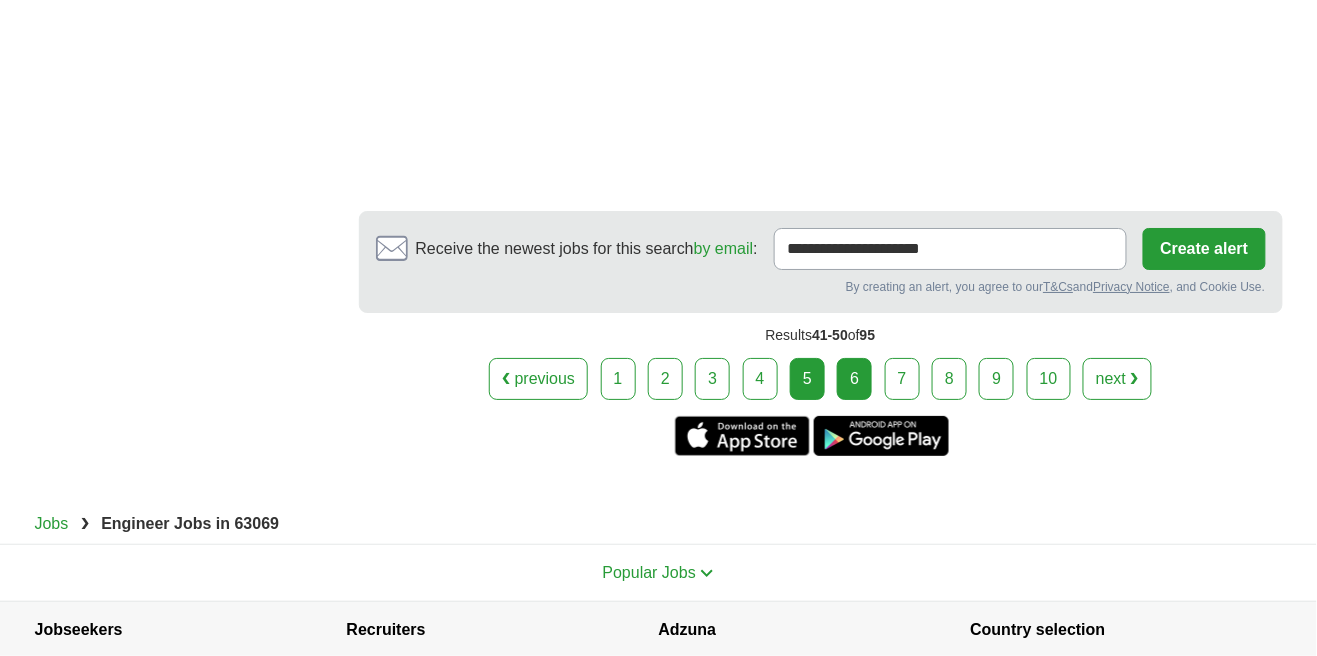 click on "6" at bounding box center (854, 379) 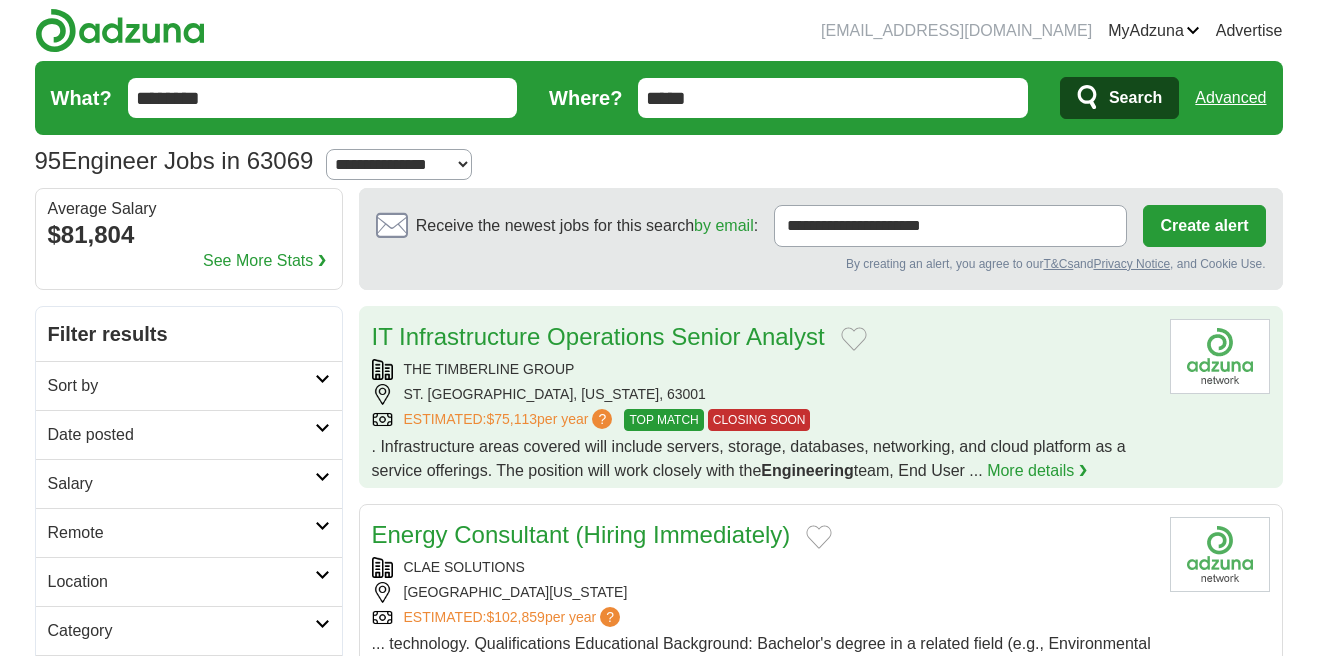 scroll, scrollTop: 0, scrollLeft: 0, axis: both 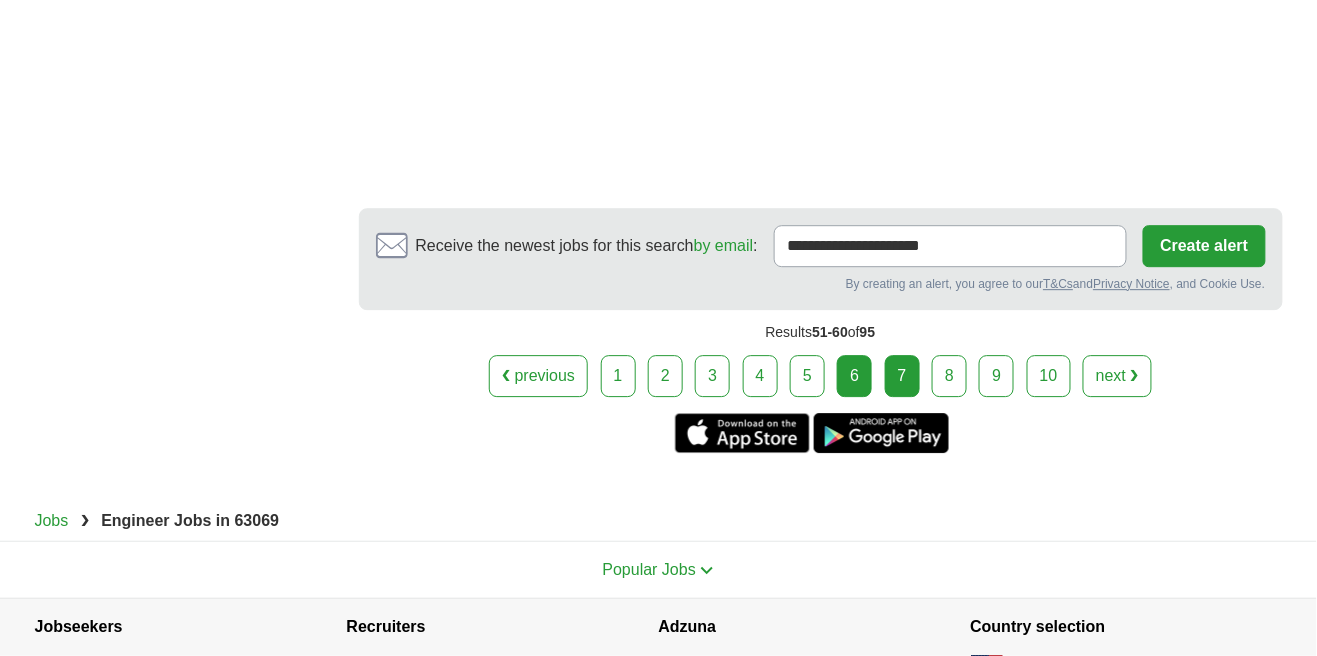 click on "7" at bounding box center [902, 376] 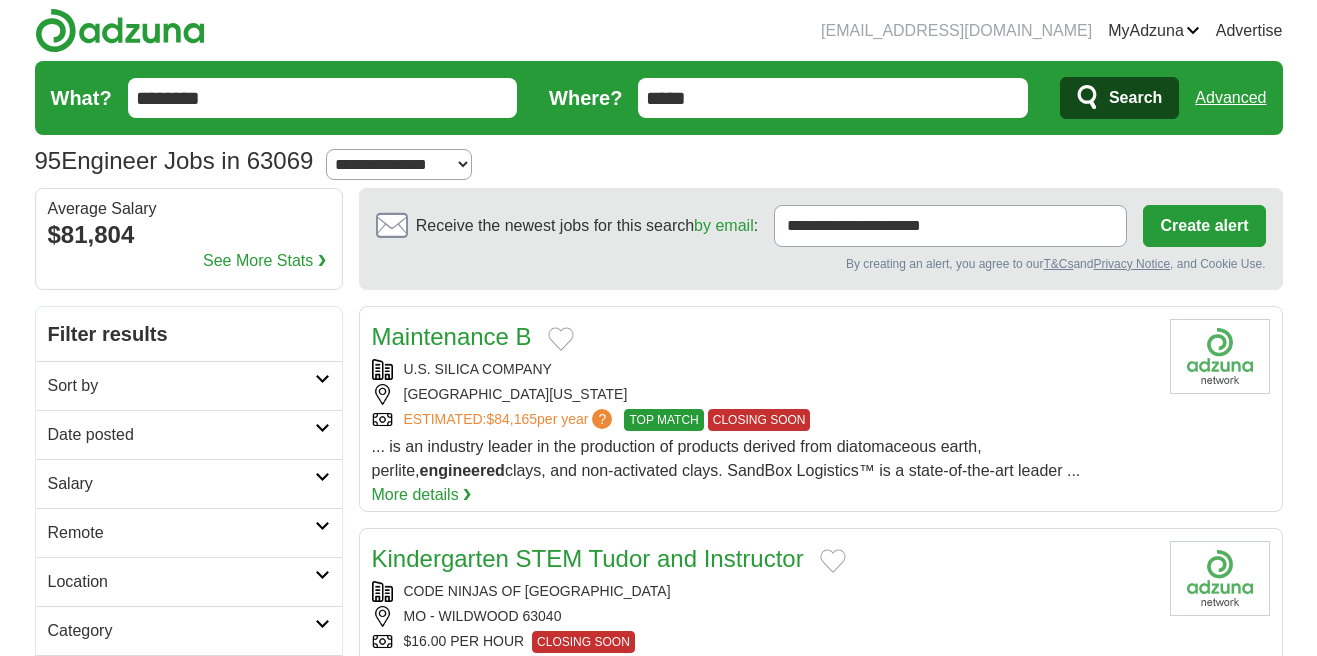 scroll, scrollTop: 0, scrollLeft: 0, axis: both 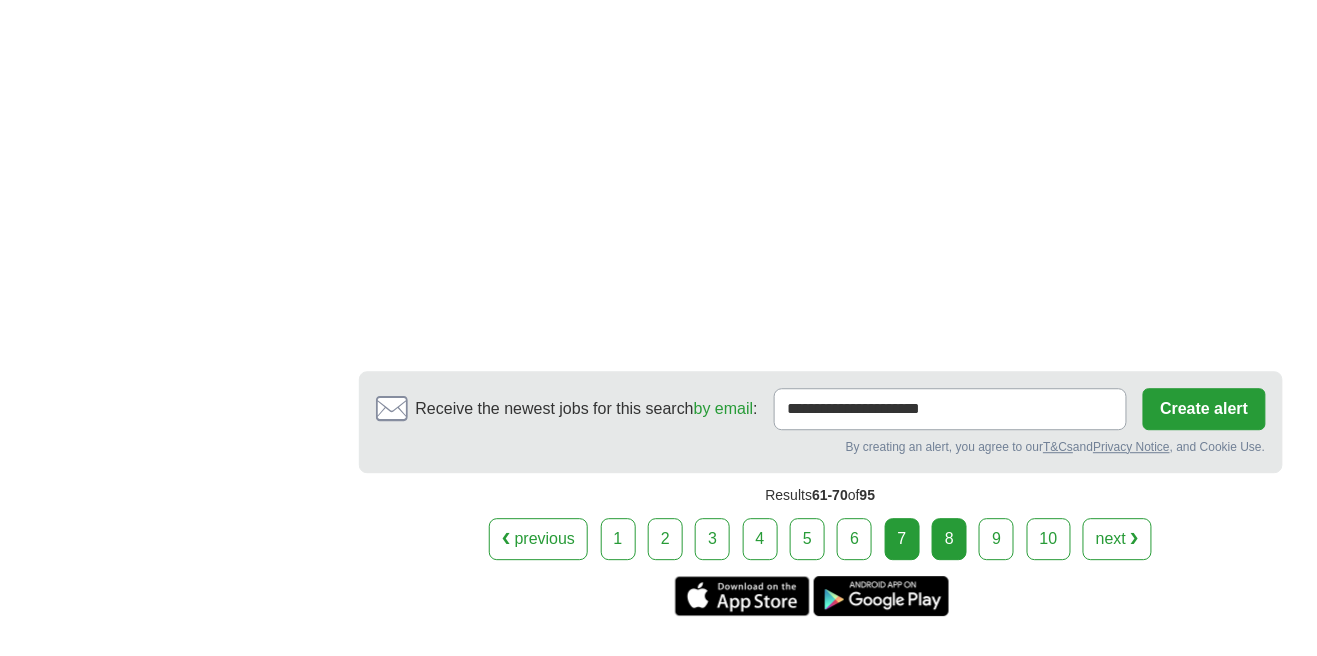 click on "8" at bounding box center [949, 539] 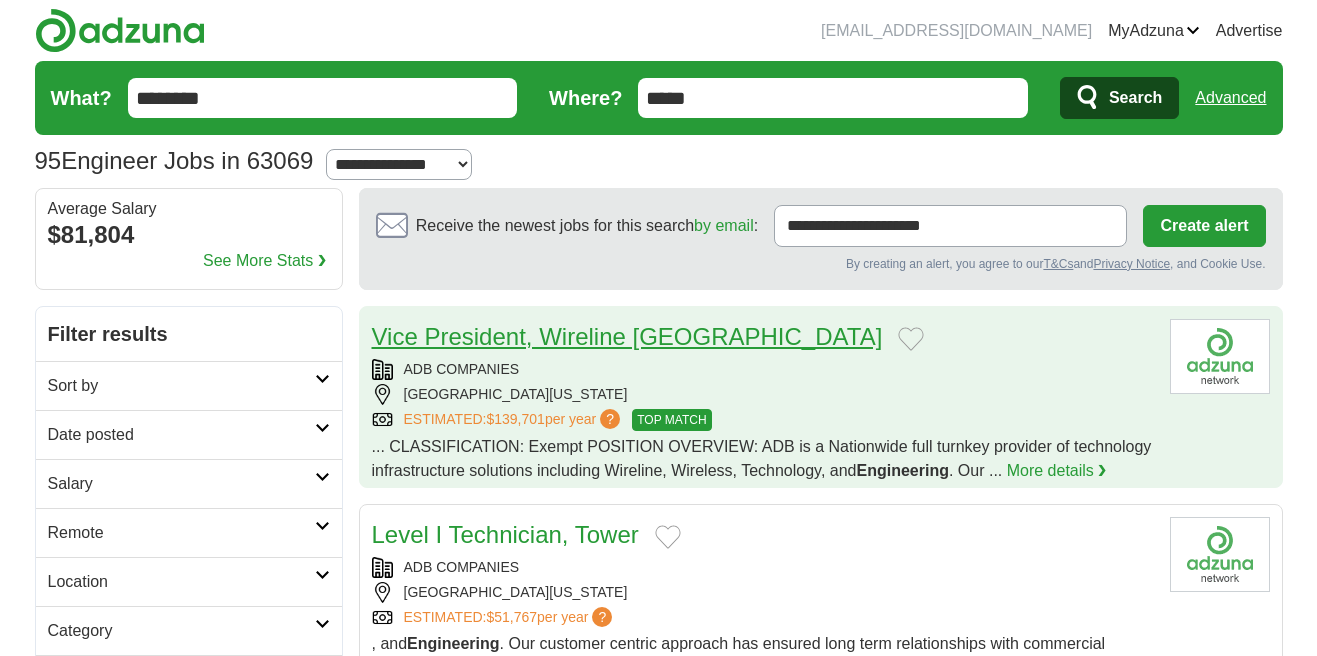 scroll, scrollTop: 0, scrollLeft: 0, axis: both 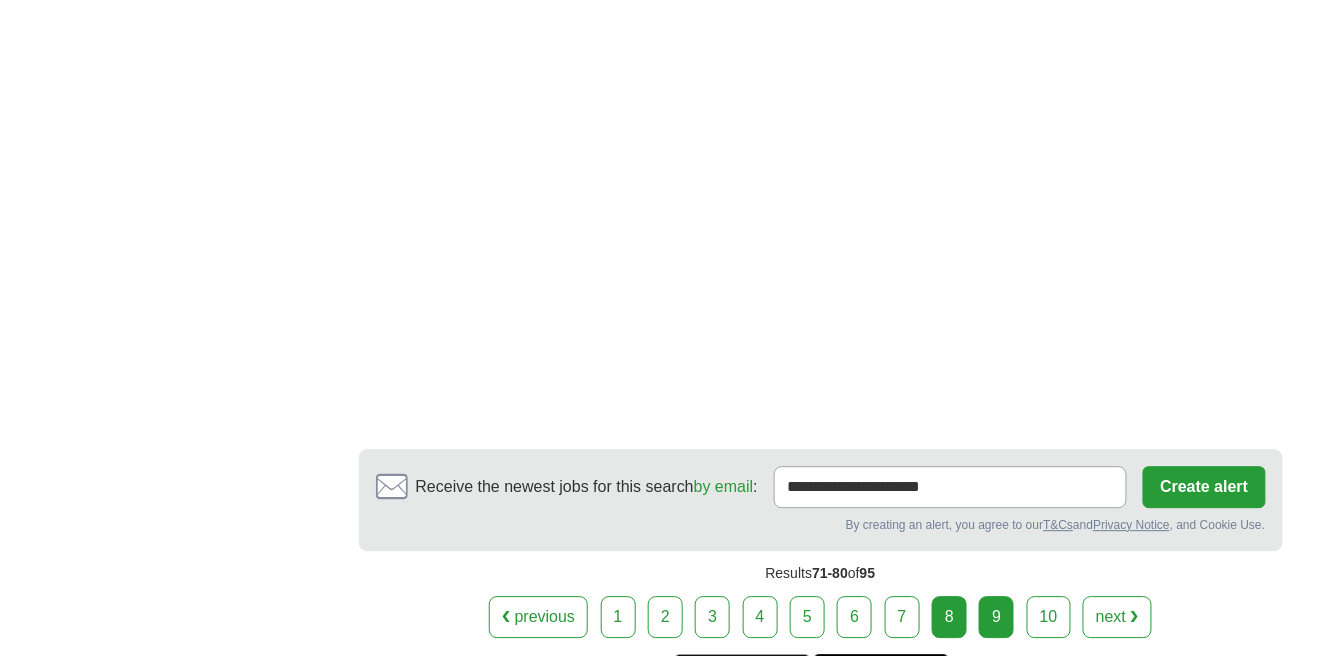 click on "9" at bounding box center (996, 617) 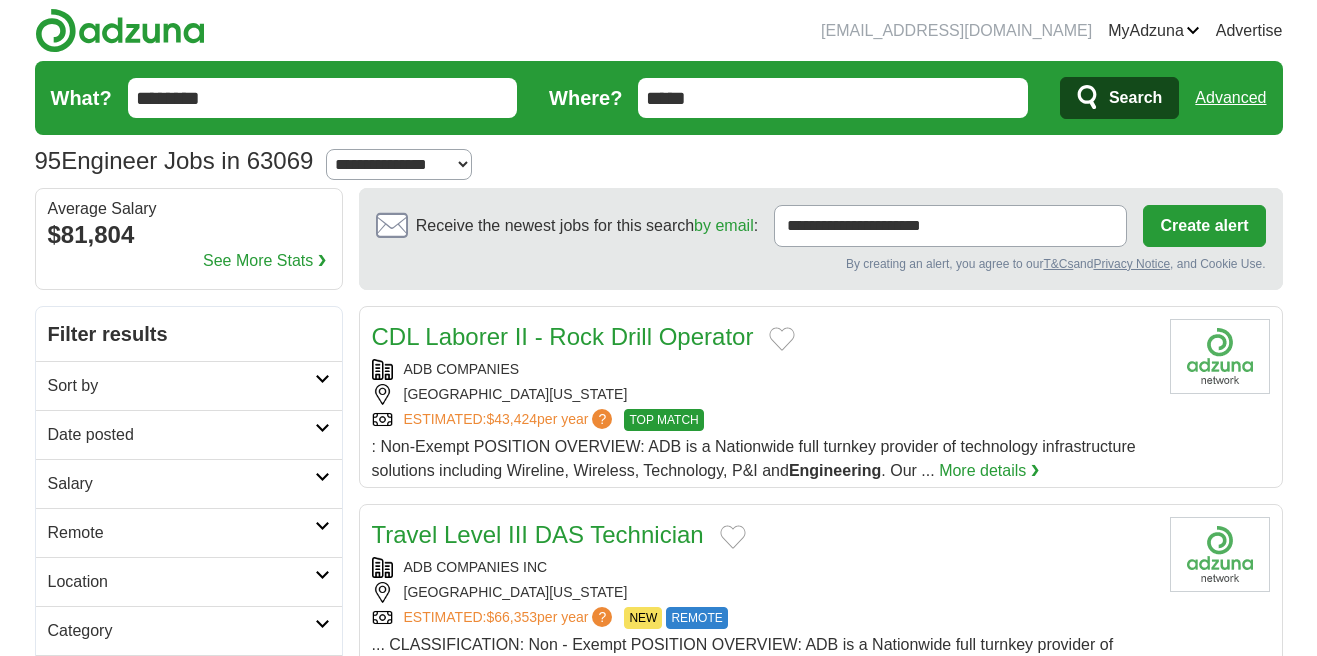 scroll, scrollTop: 0, scrollLeft: 0, axis: both 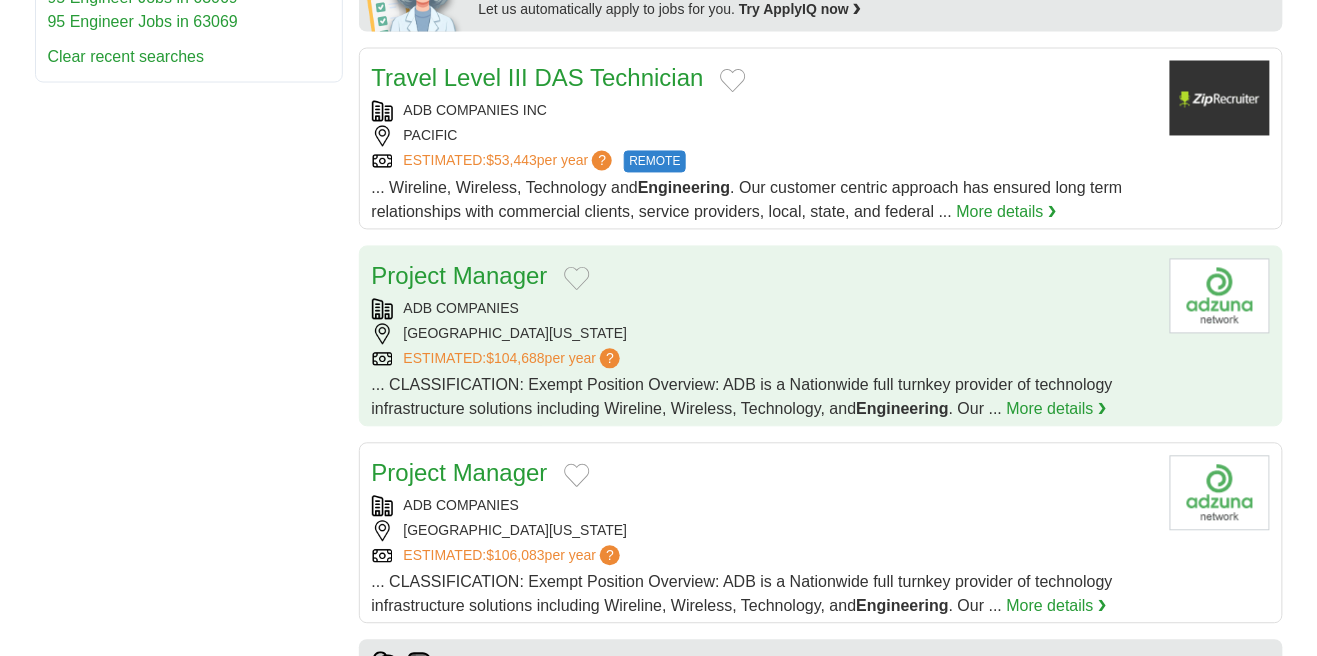 click on "ADB COMPANIES" at bounding box center [763, 309] 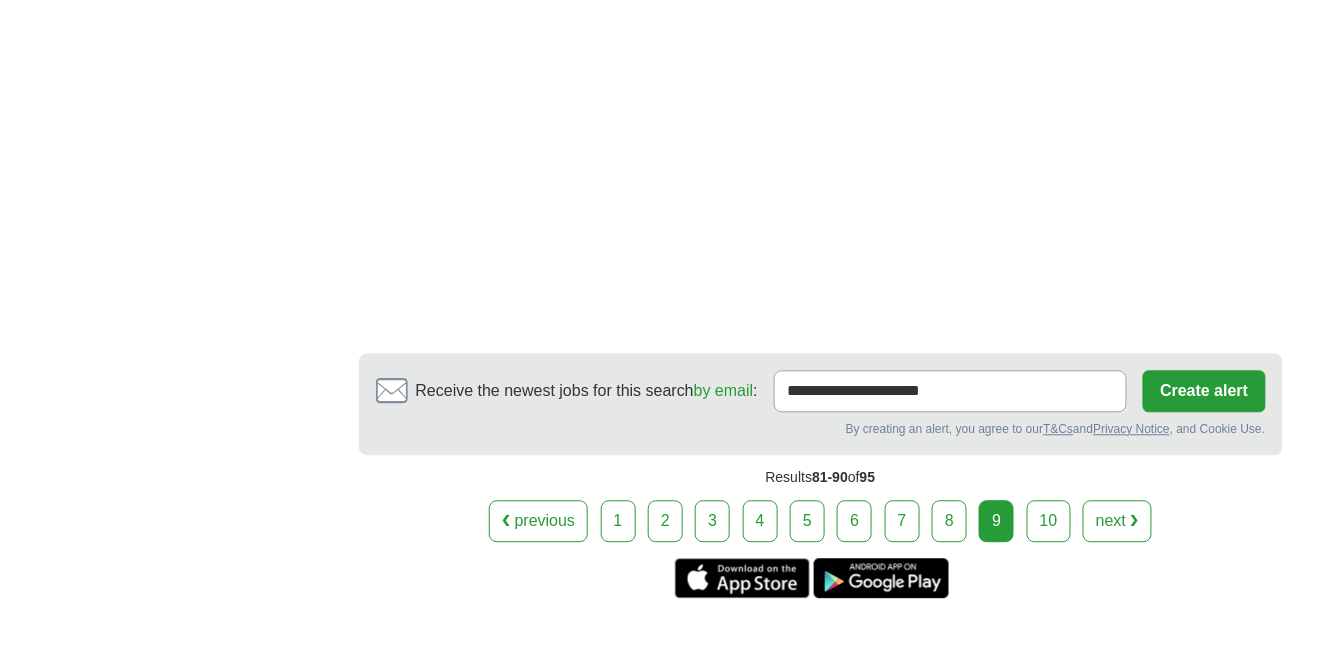 scroll, scrollTop: 3065, scrollLeft: 0, axis: vertical 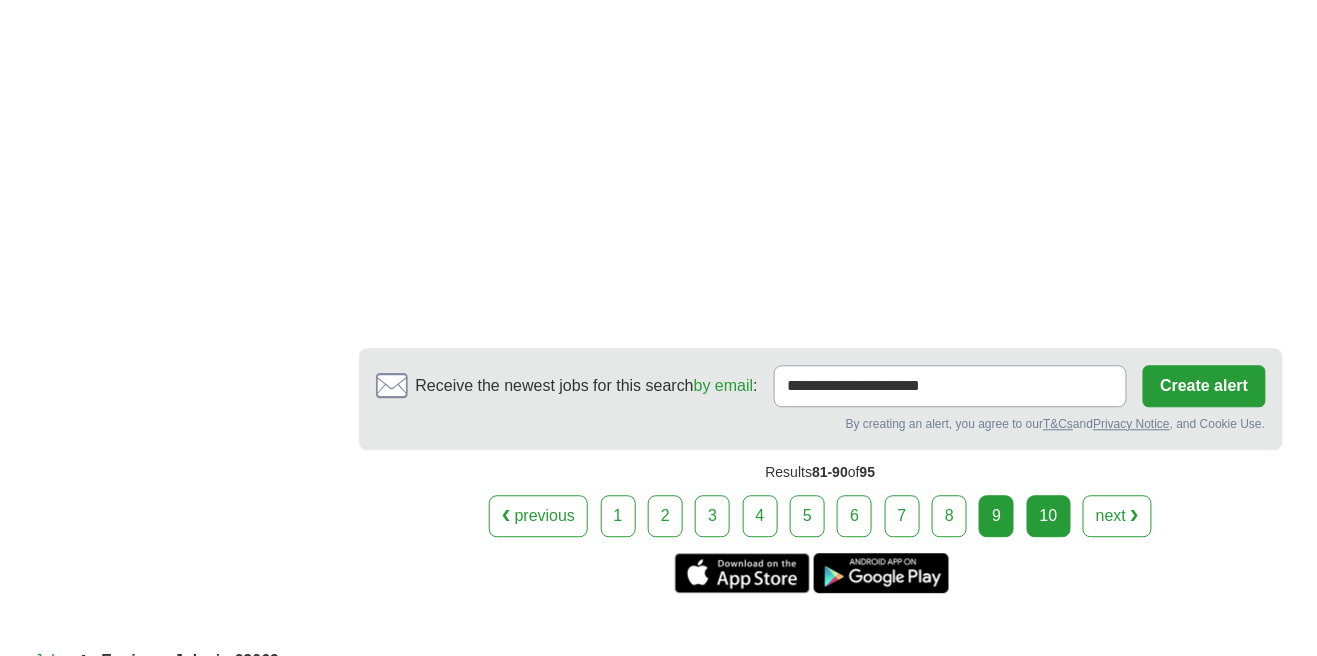 click on "10" at bounding box center (1049, 516) 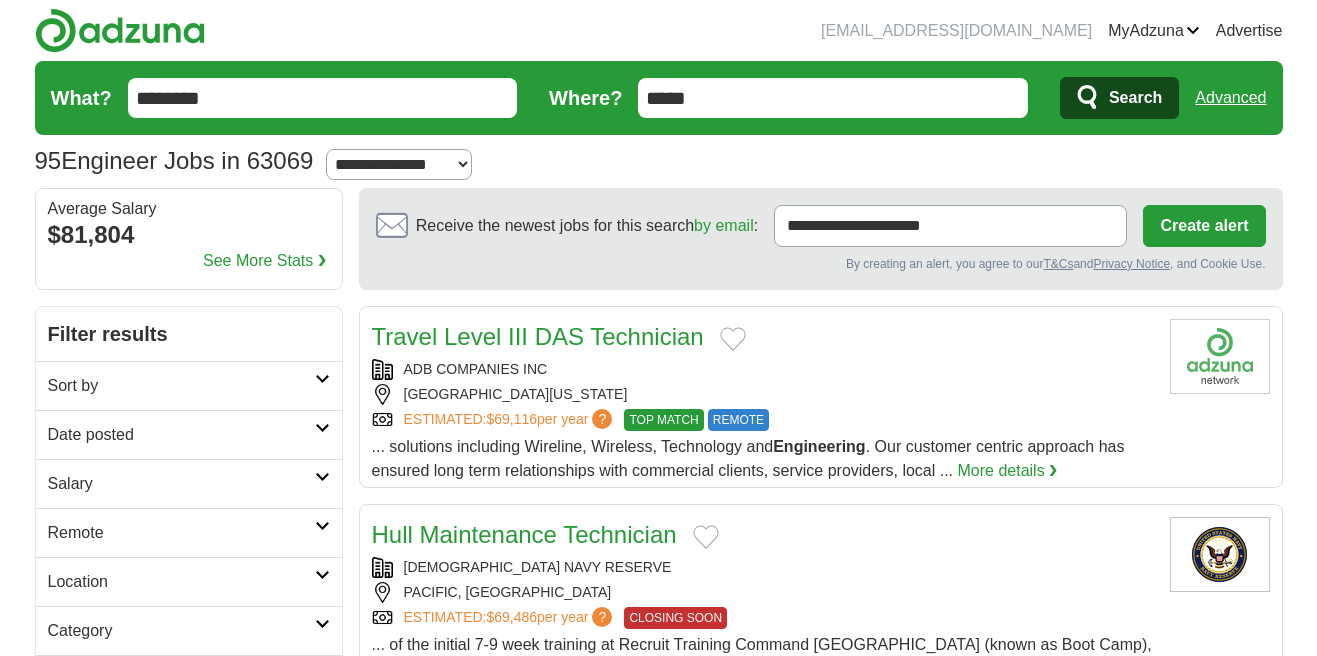 scroll, scrollTop: 0, scrollLeft: 0, axis: both 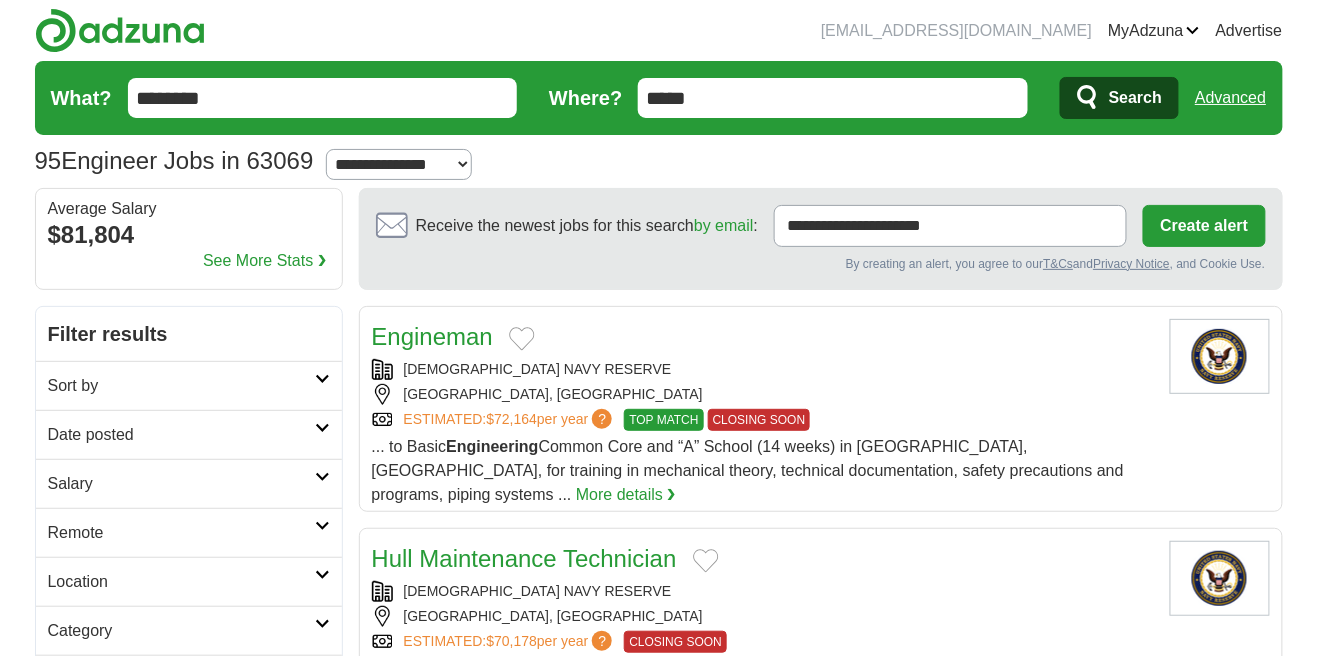 click on "[EMAIL_ADDRESS][DOMAIN_NAME]
[GEOGRAPHIC_DATA]
Alerts
Favorites
Resumes
ApplyIQ
Preferences
Posted jobs
Logout
Advertise
95
Engineer Jobs in 63069
[GEOGRAPHIC_DATA]
[GEOGRAPHIC_DATA]
Select a salary range
Salary from
from $10,000
from $20,000" at bounding box center [659, 699] 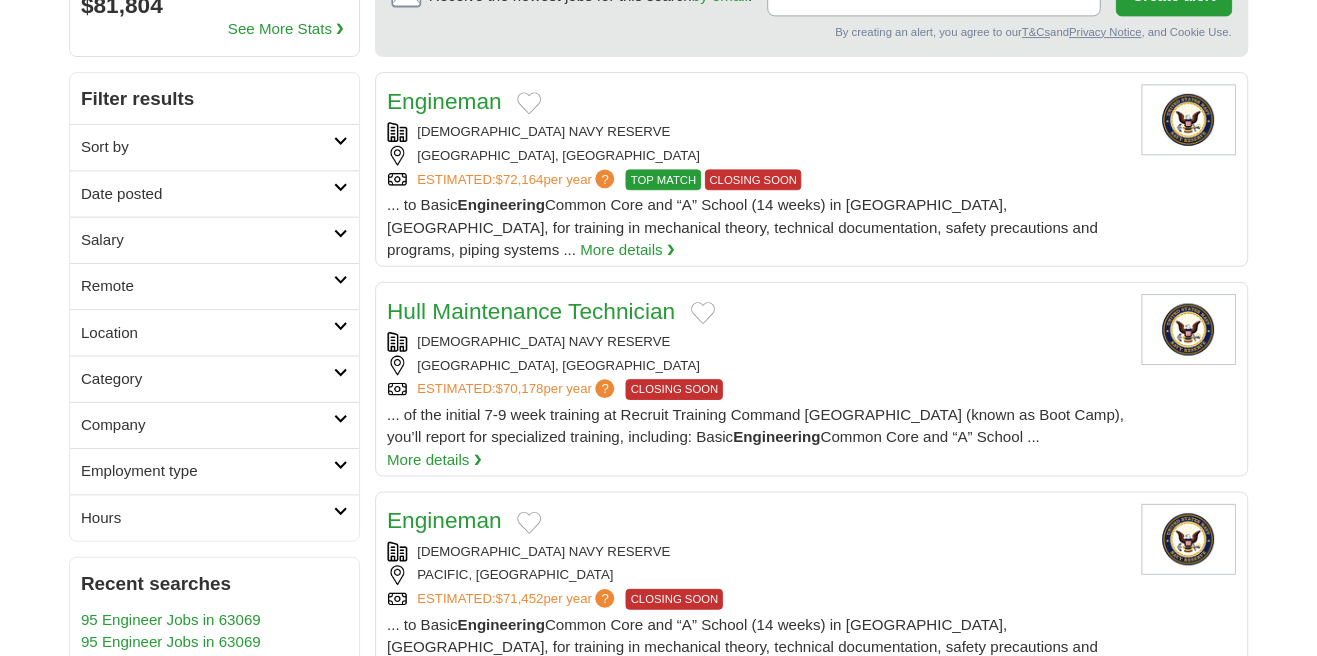 scroll, scrollTop: 230, scrollLeft: 0, axis: vertical 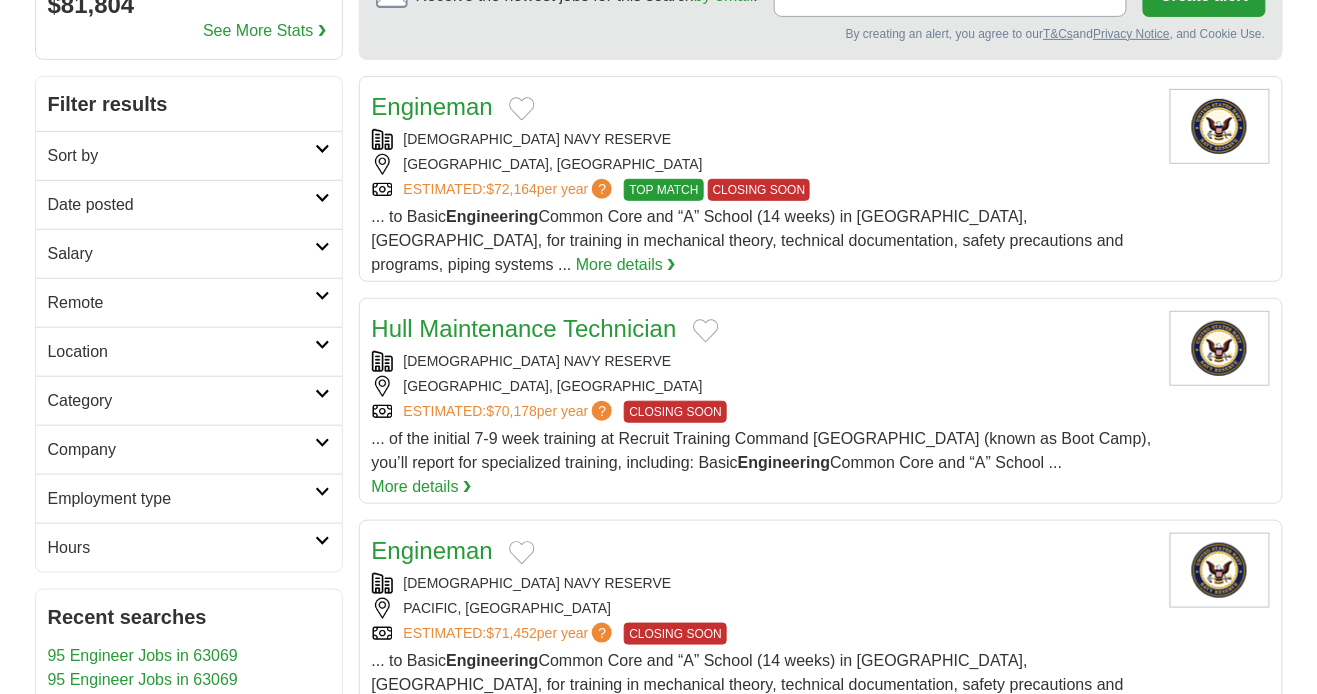 click on "Hull Maintenance Technician" at bounding box center (763, 329) 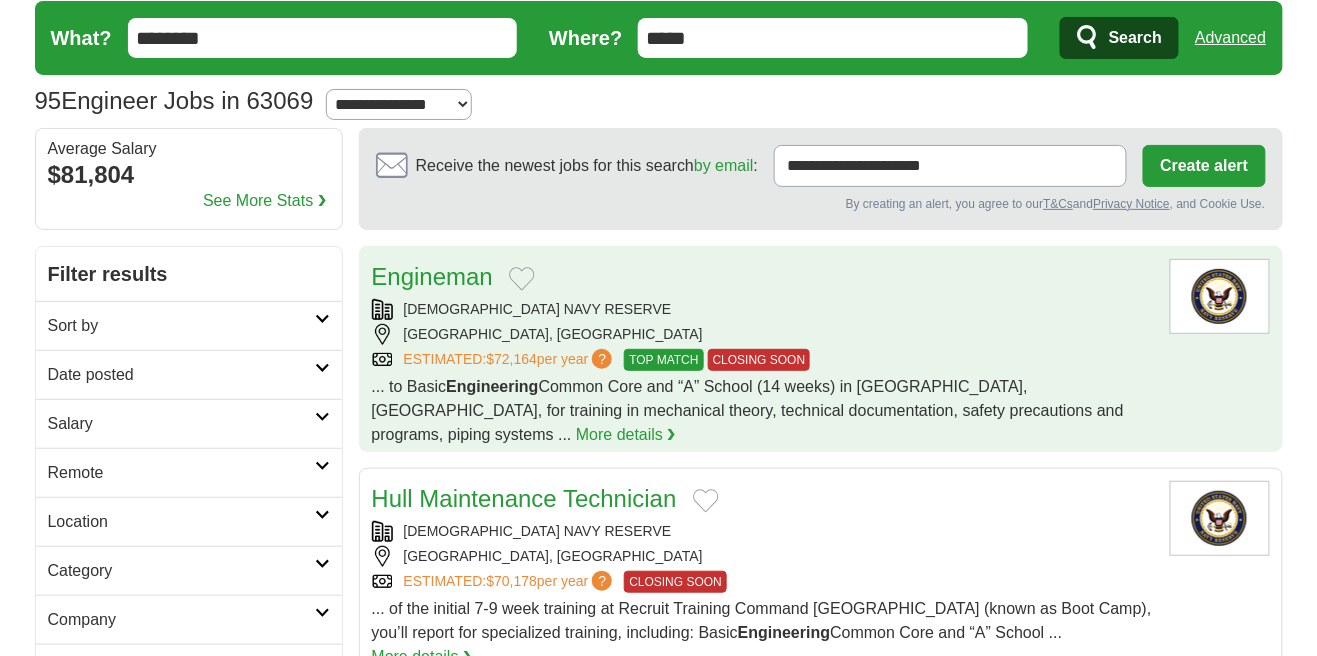 scroll, scrollTop: 38, scrollLeft: 0, axis: vertical 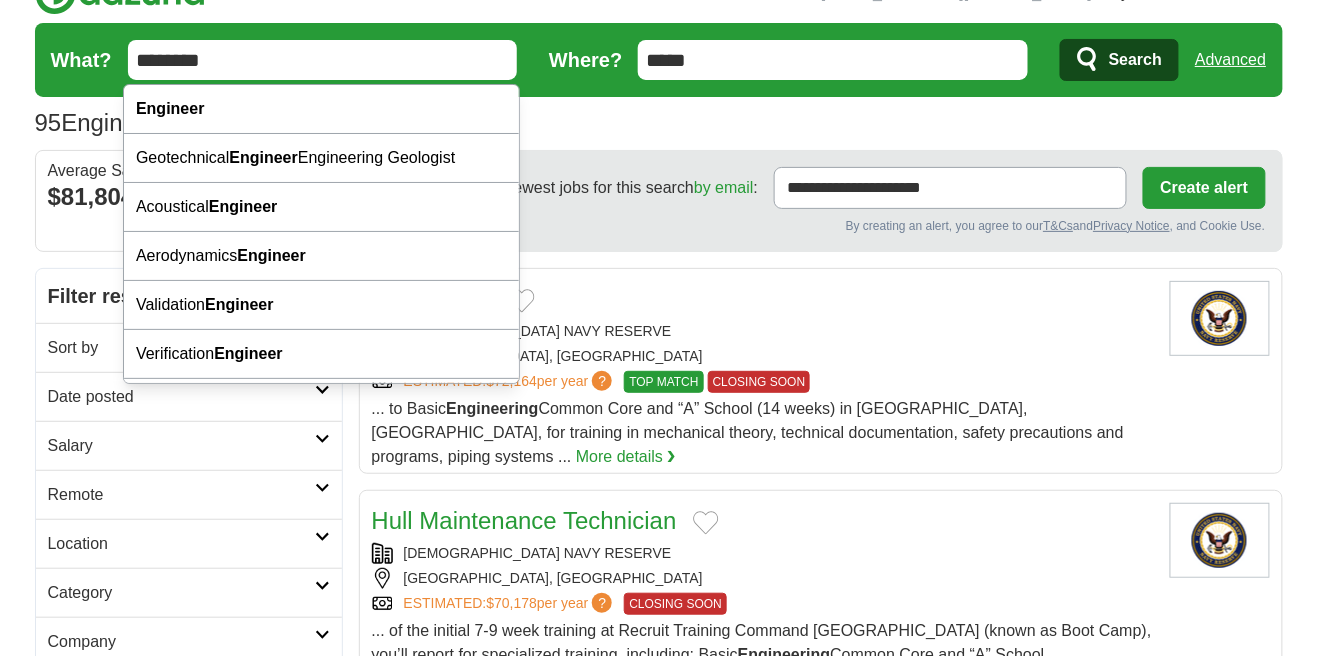 click on "********" at bounding box center (323, 60) 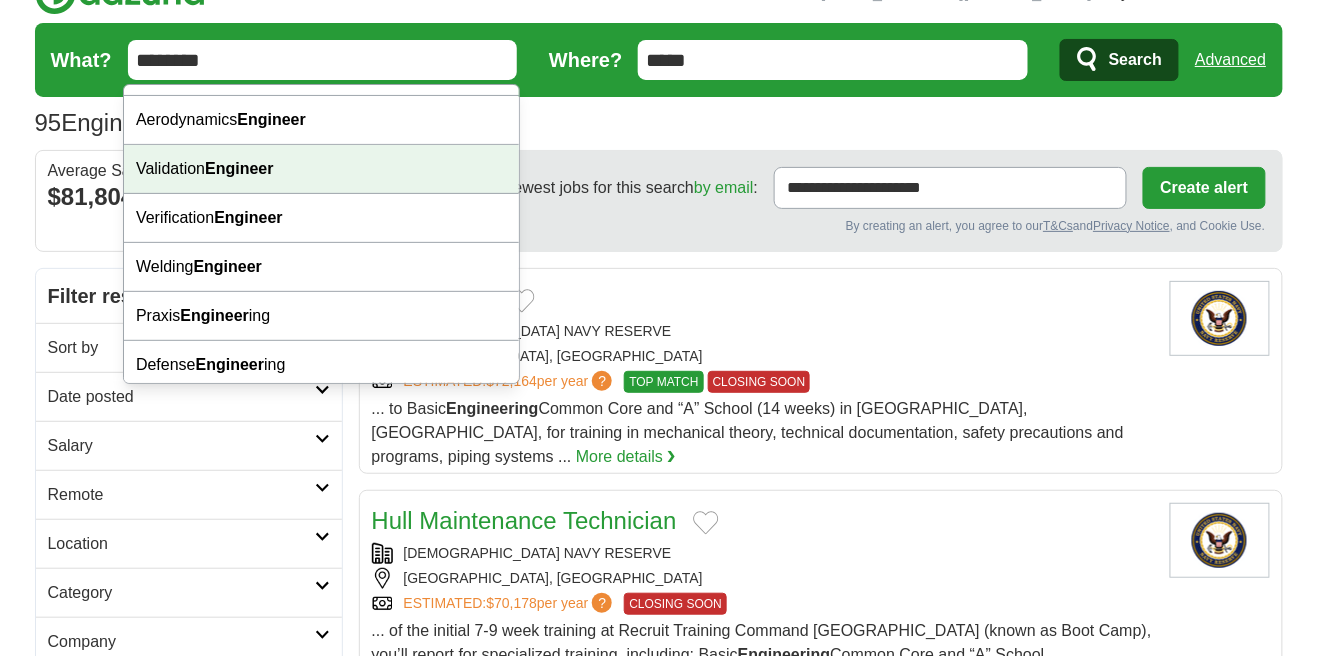 scroll, scrollTop: 142, scrollLeft: 0, axis: vertical 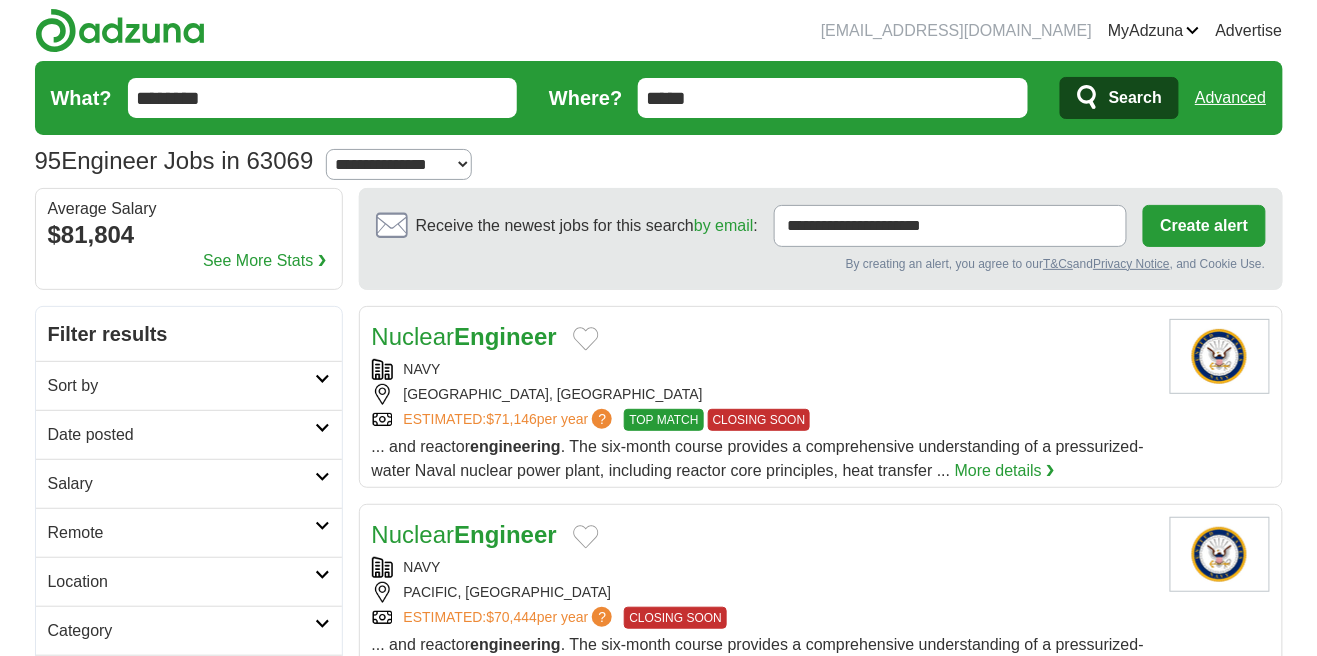 drag, startPoint x: 738, startPoint y: 98, endPoint x: 609, endPoint y: 97, distance: 129.00388 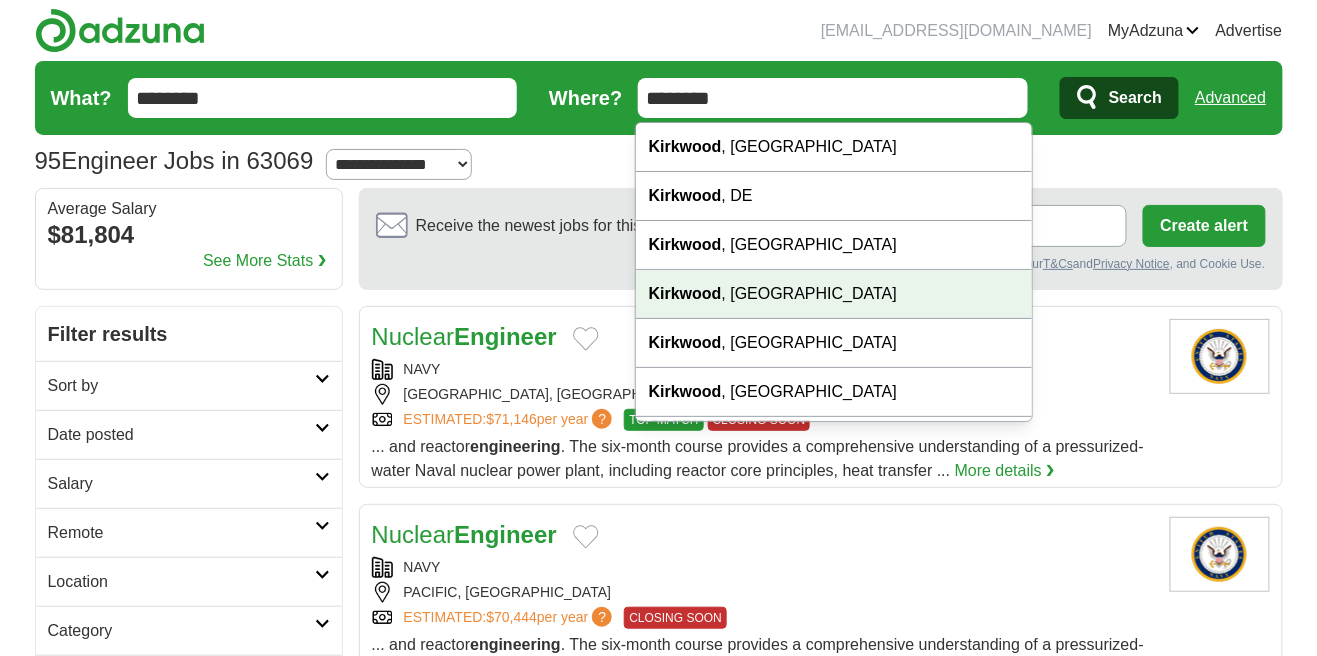 click on "Kirkwood" at bounding box center (684, 293) 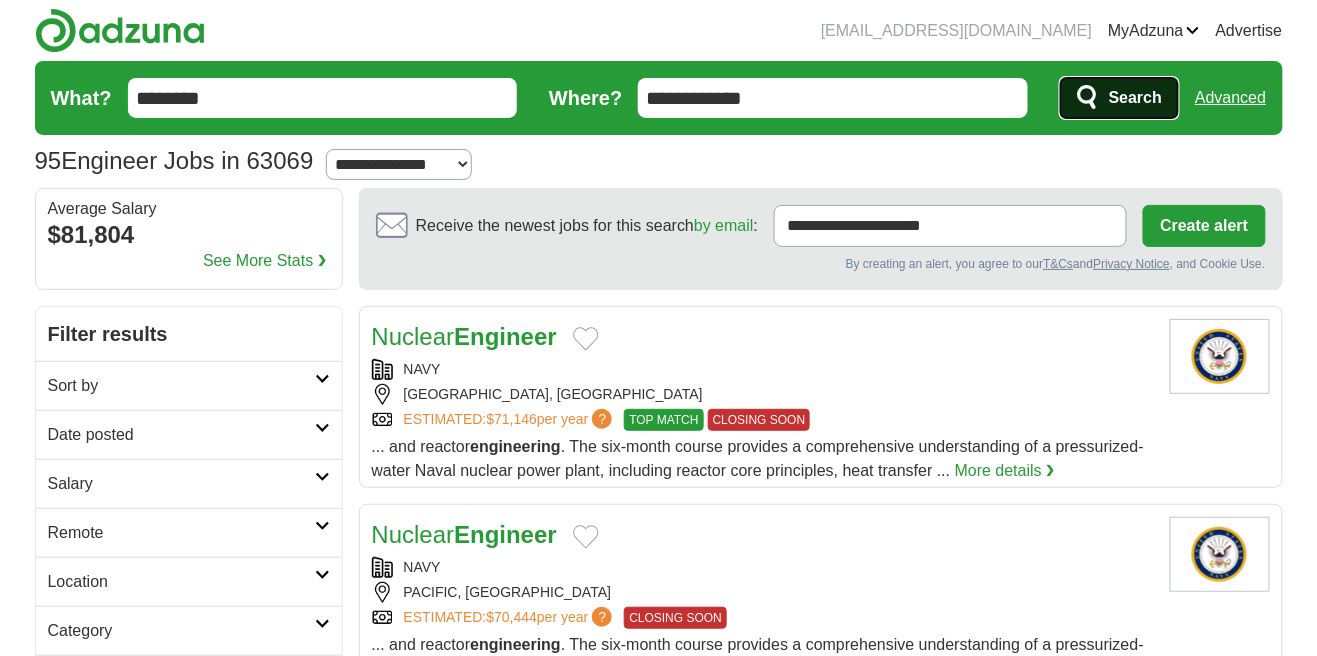 click on "Search" at bounding box center (1135, 98) 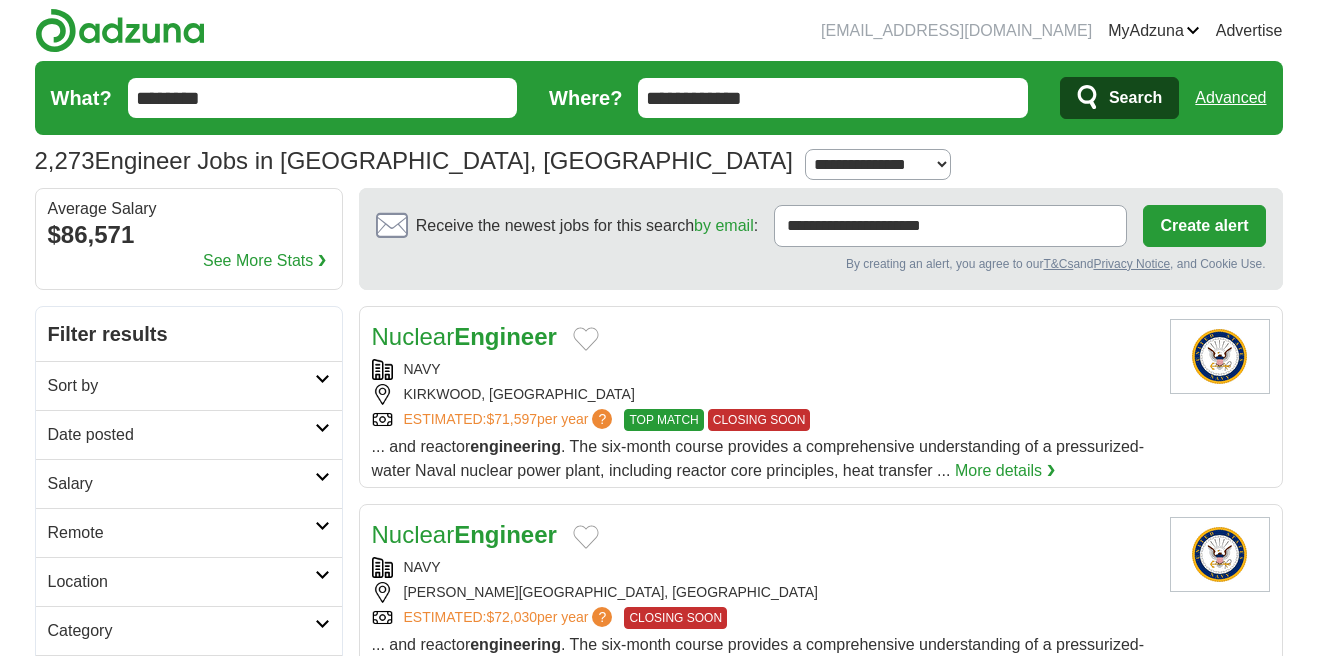scroll, scrollTop: 0, scrollLeft: 0, axis: both 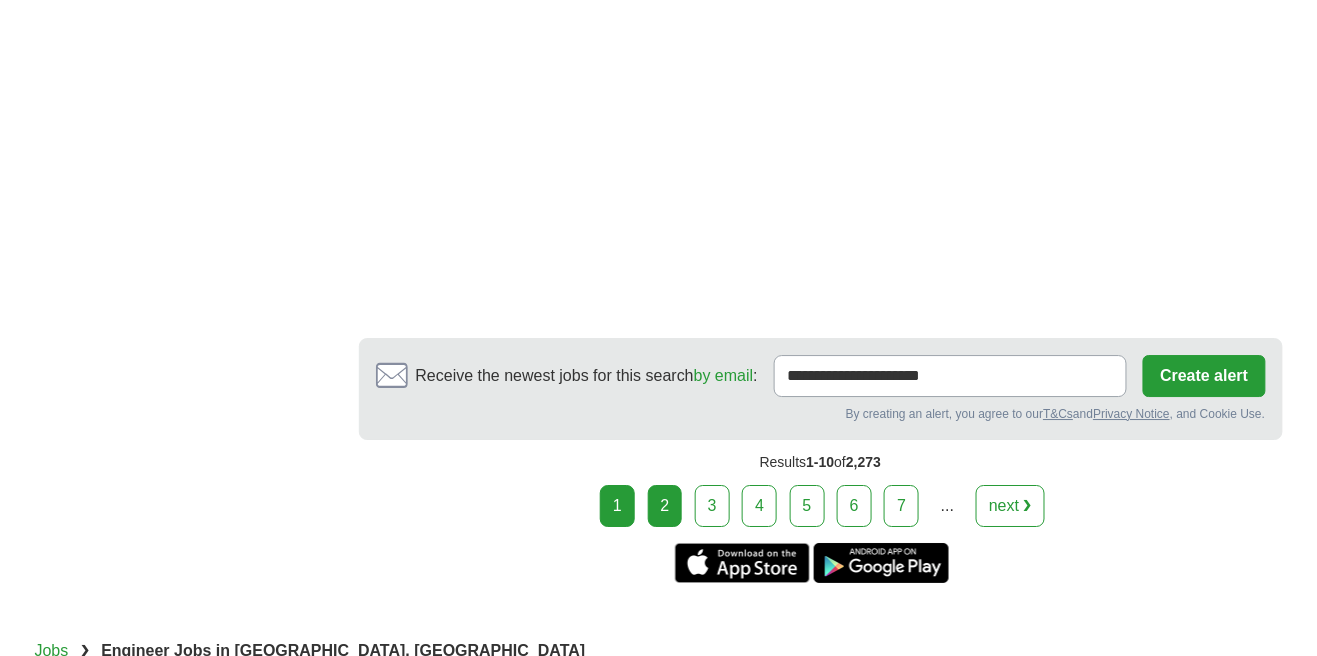 click on "2" at bounding box center (665, 506) 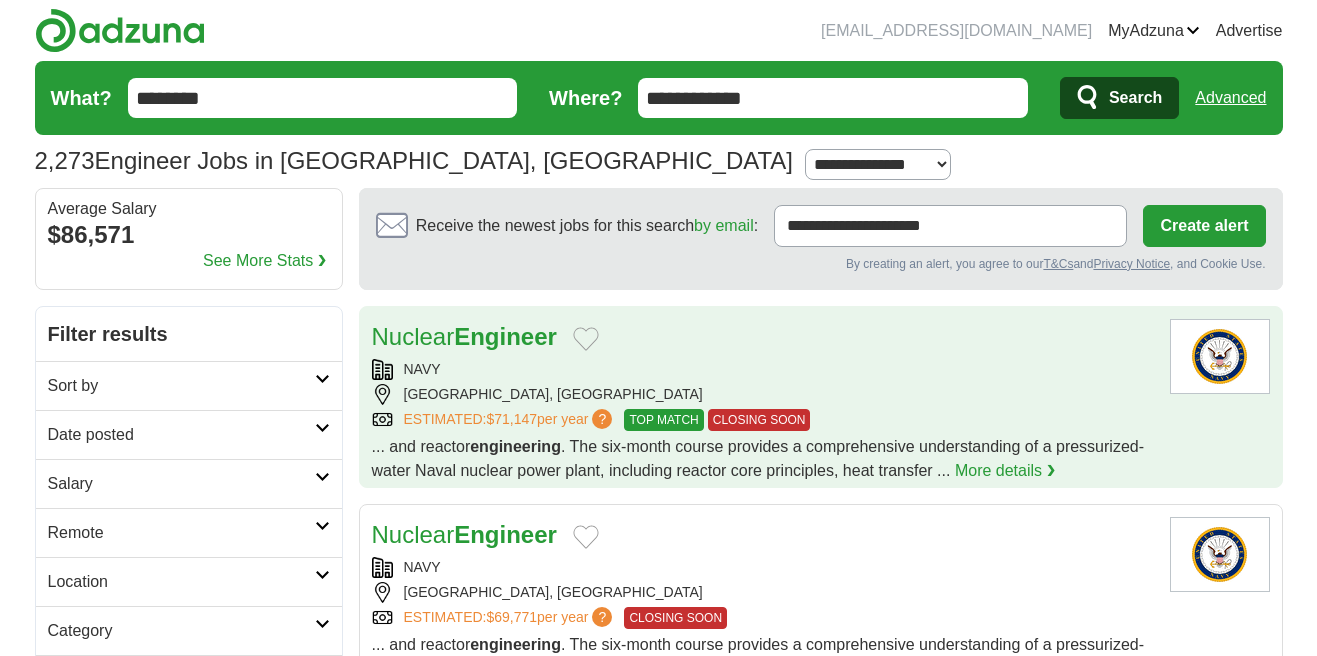 scroll, scrollTop: 0, scrollLeft: 0, axis: both 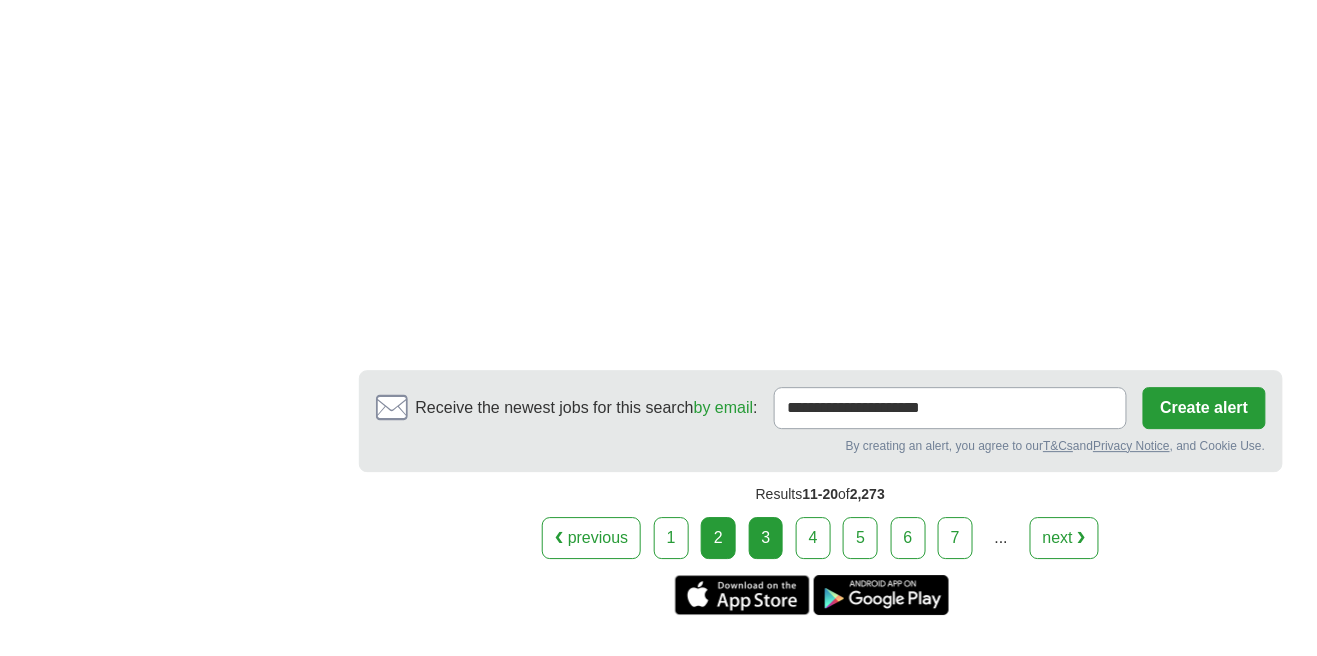 click on "3" at bounding box center (766, 538) 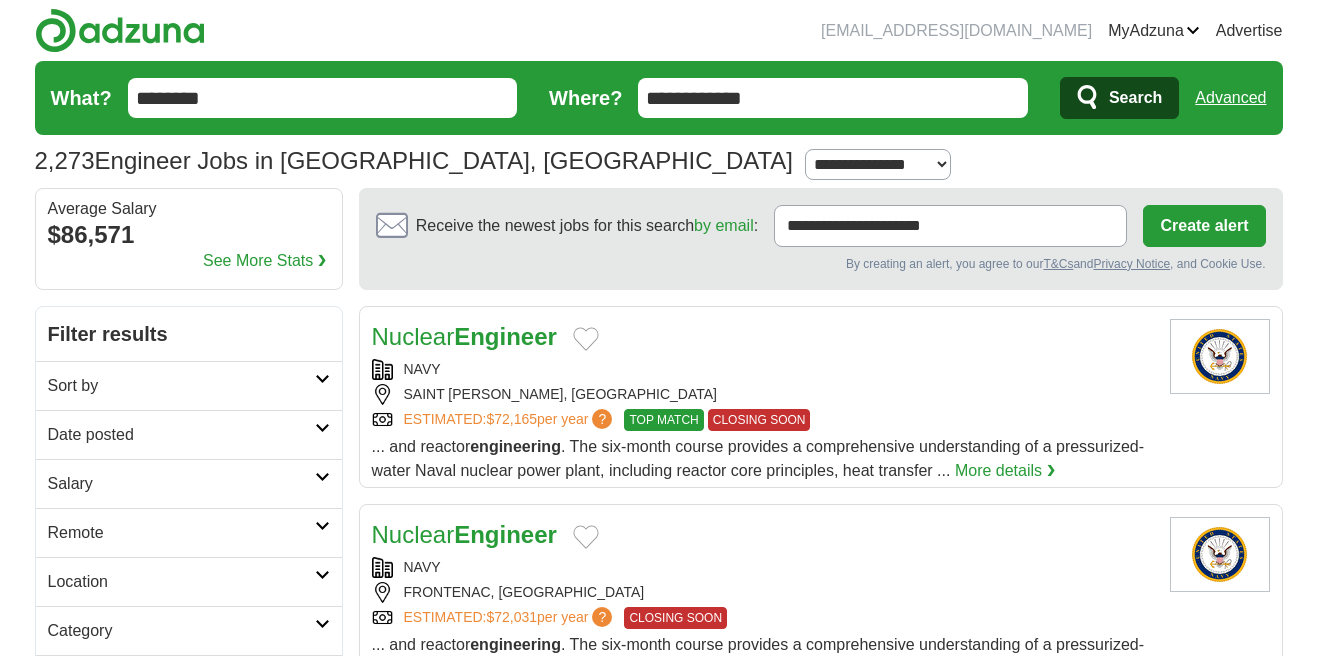 scroll, scrollTop: 0, scrollLeft: 0, axis: both 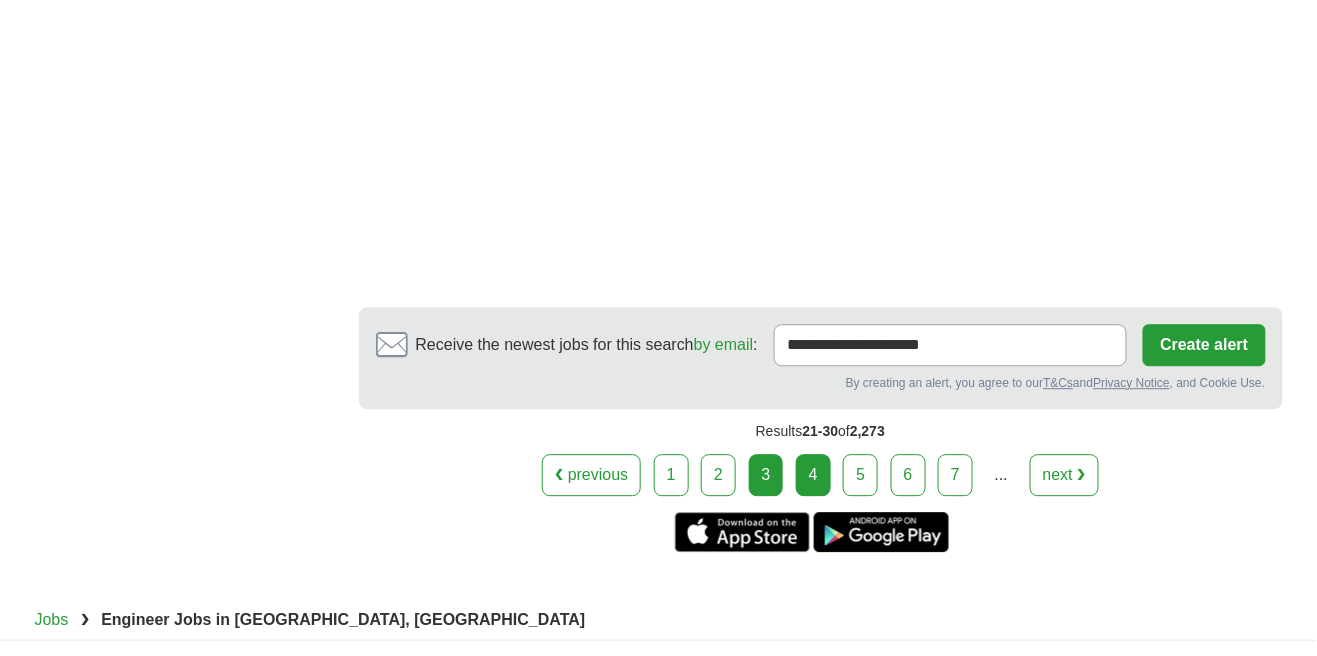 click on "4" at bounding box center [813, 475] 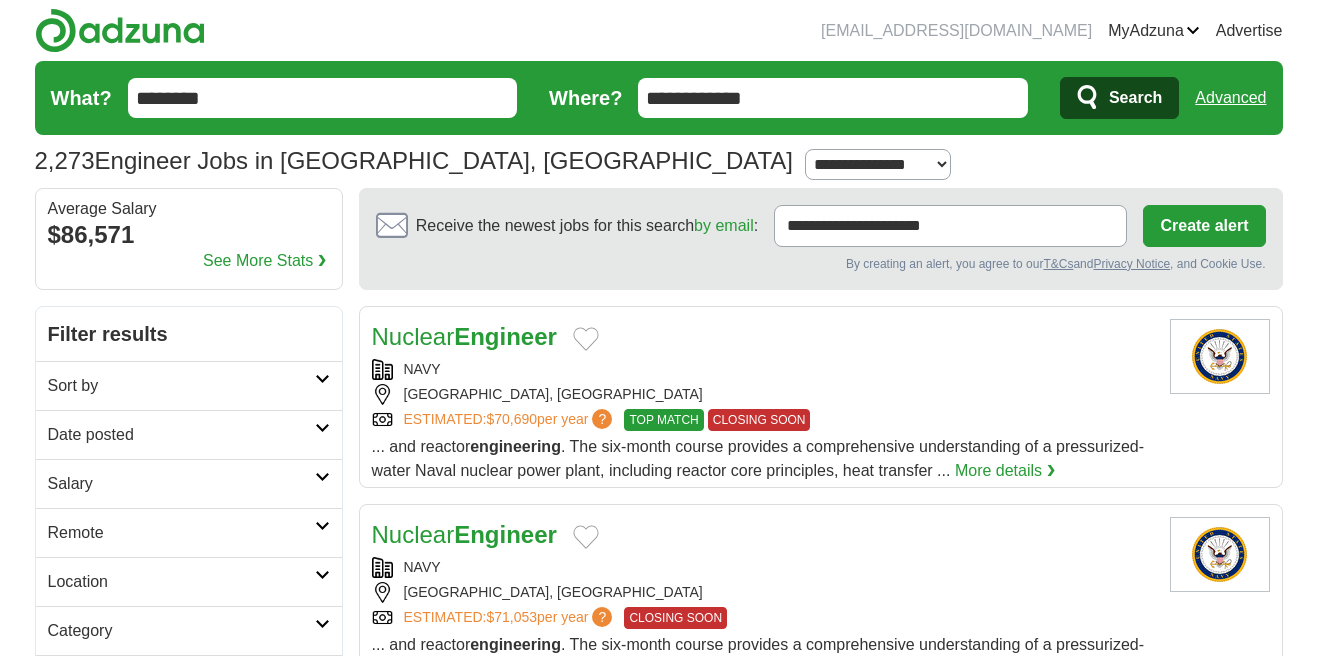 scroll, scrollTop: 0, scrollLeft: 0, axis: both 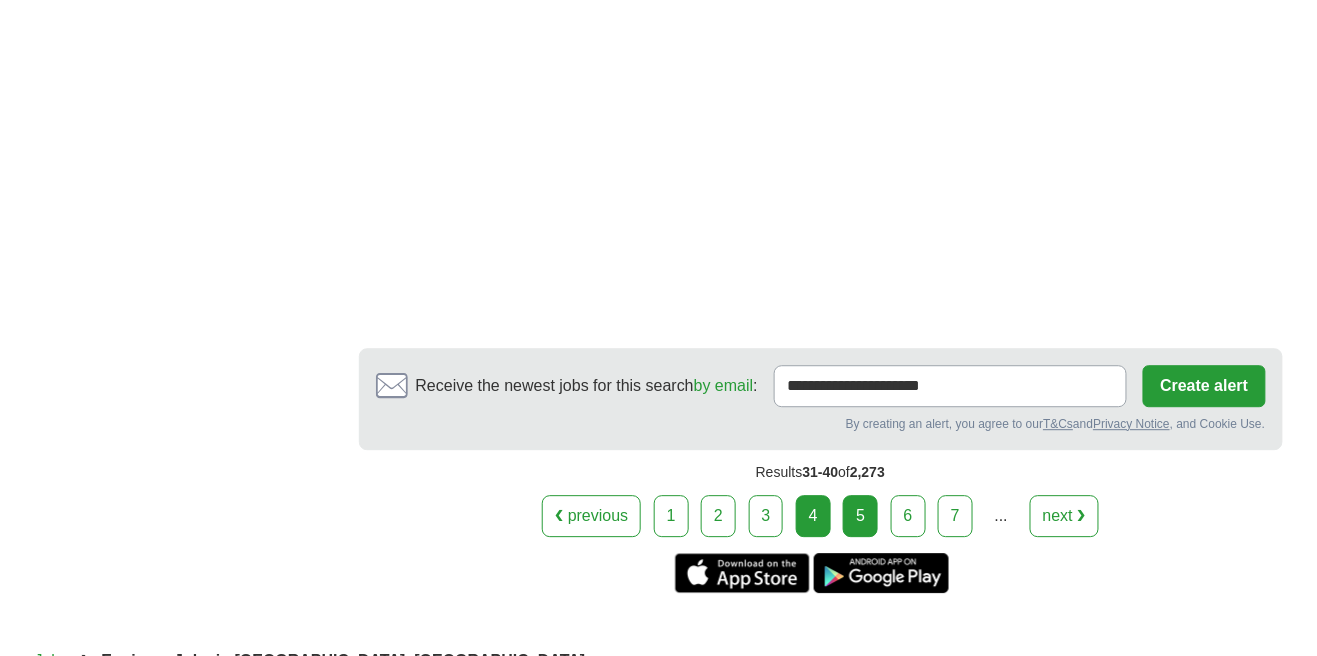 click on "5" at bounding box center (860, 516) 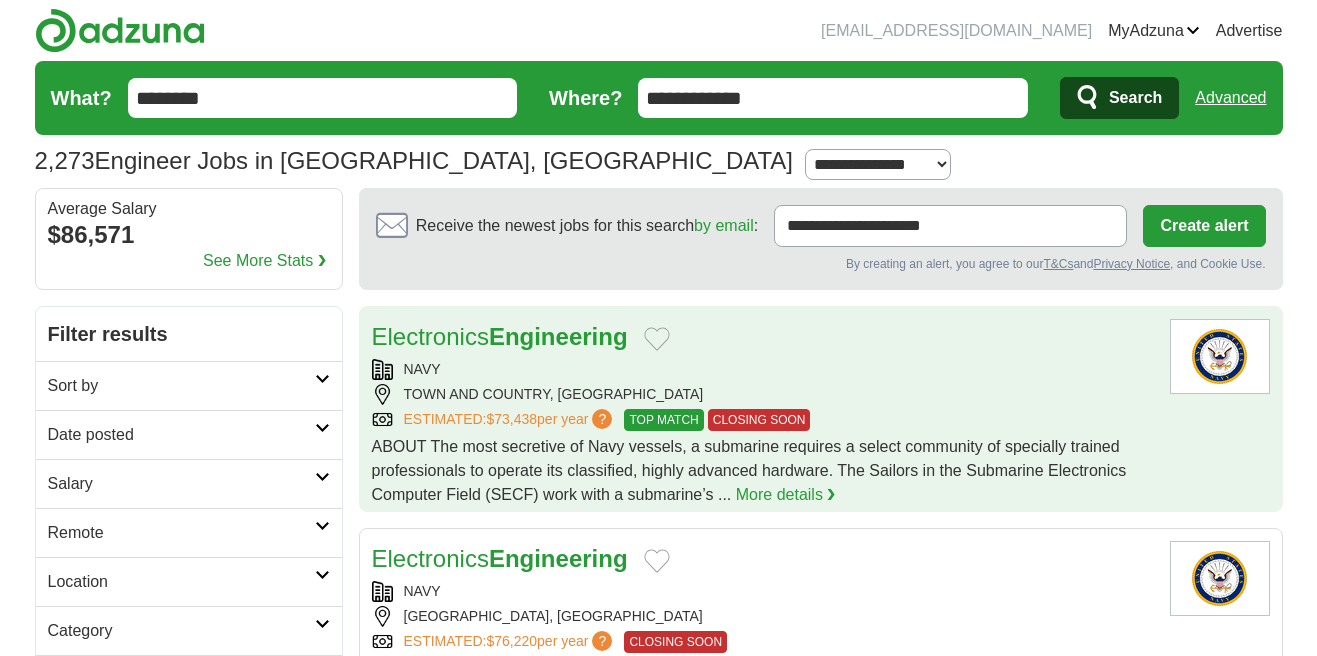 scroll, scrollTop: 0, scrollLeft: 0, axis: both 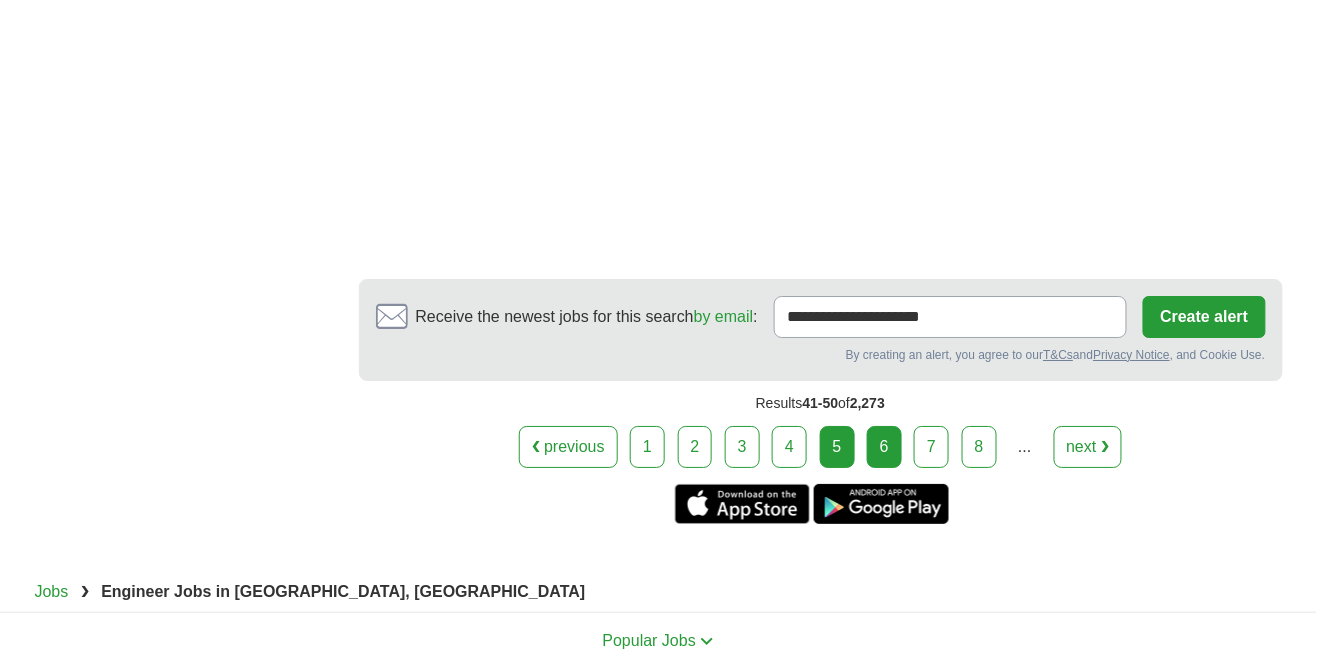 click on "6" at bounding box center [884, 447] 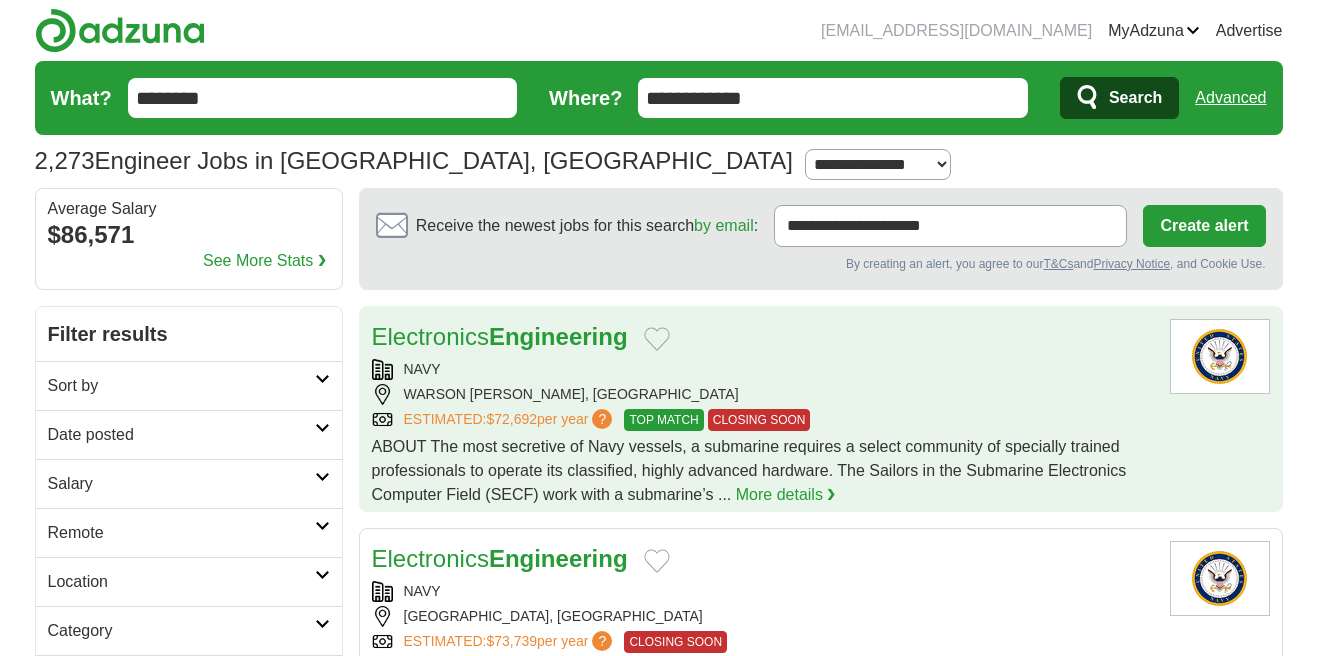 scroll, scrollTop: 0, scrollLeft: 0, axis: both 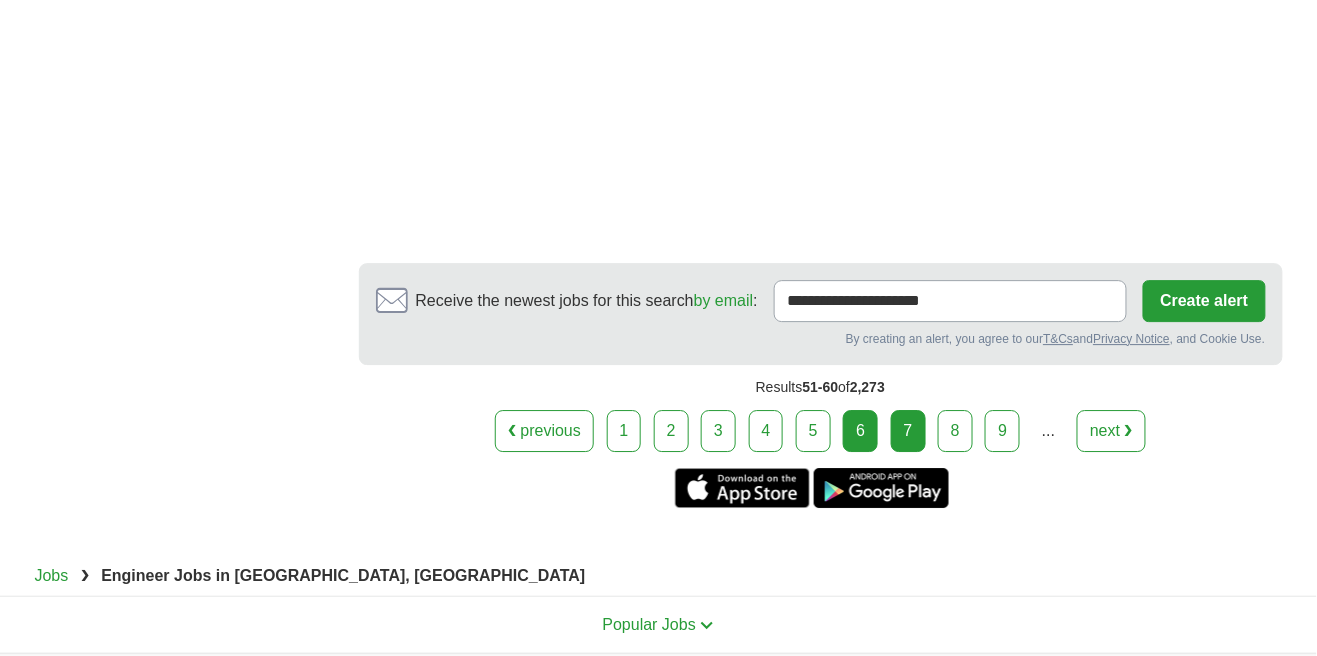 click on "7" at bounding box center [908, 431] 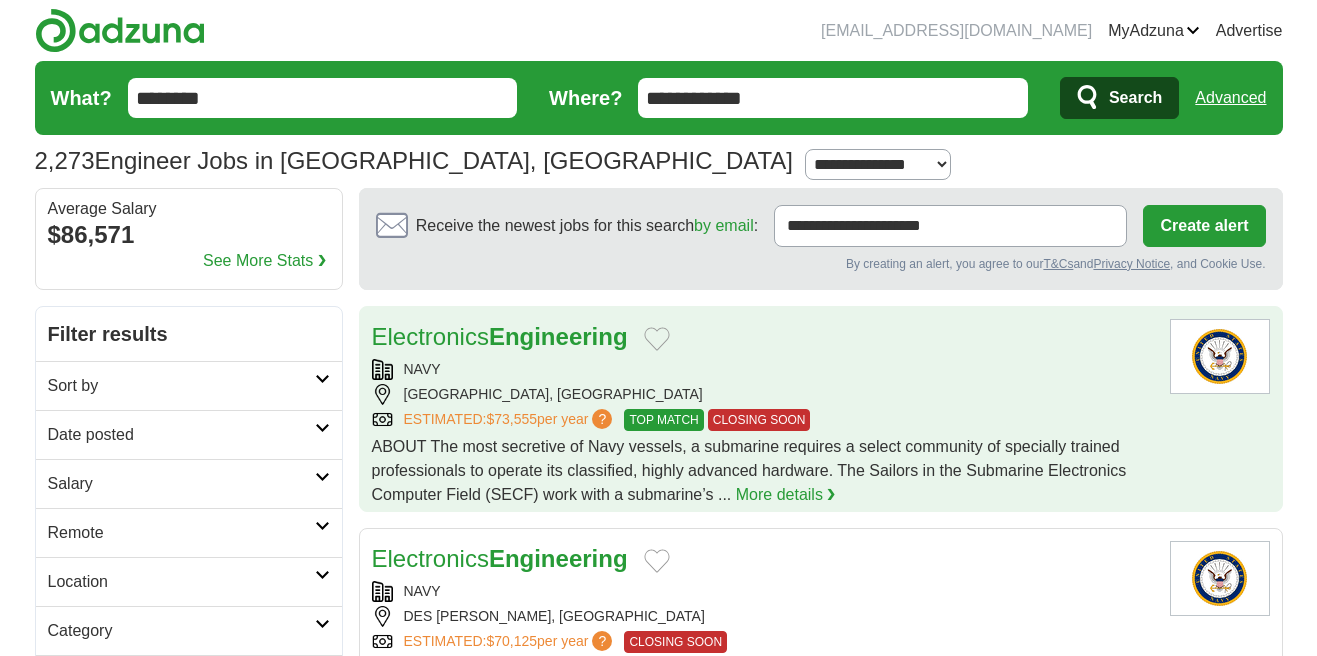 scroll, scrollTop: 0, scrollLeft: 0, axis: both 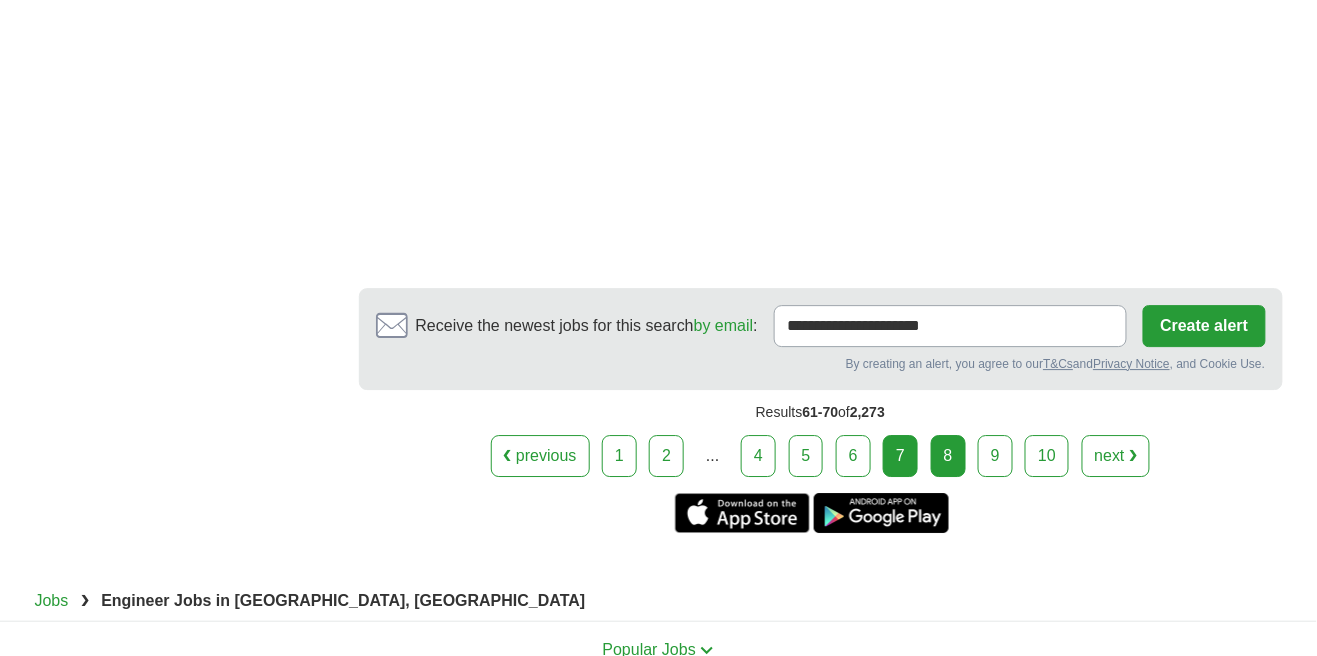 click on "8" at bounding box center [948, 456] 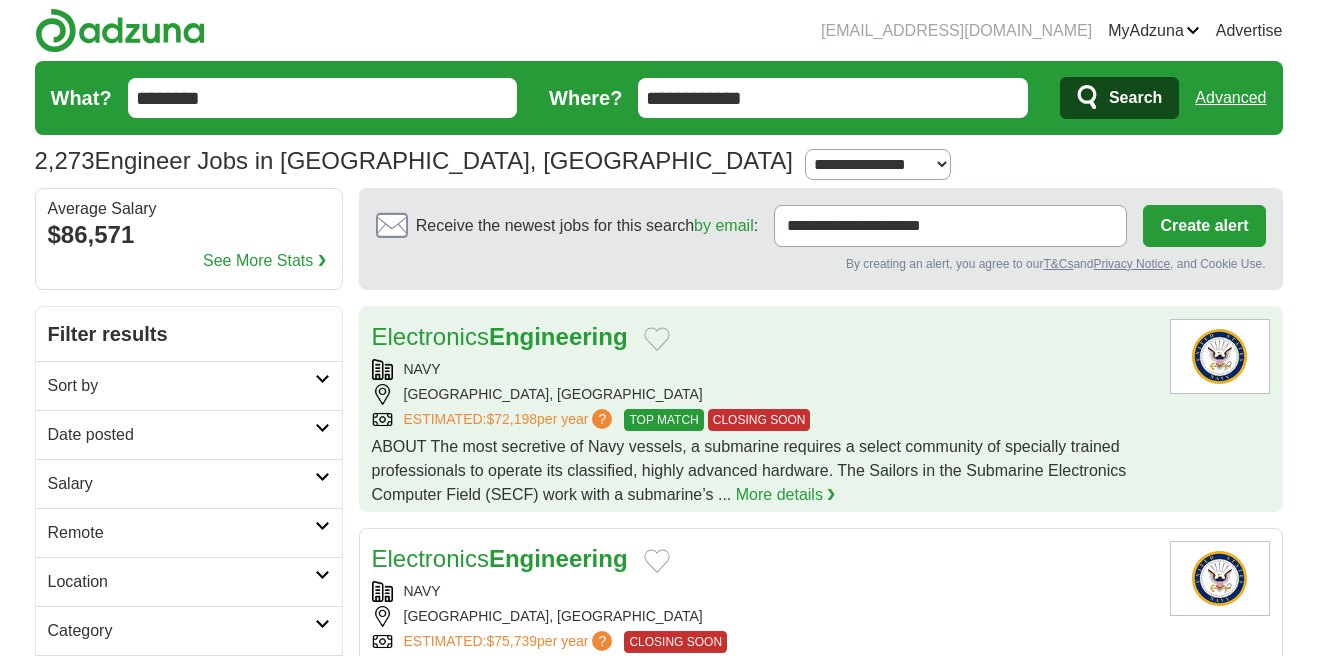scroll, scrollTop: 0, scrollLeft: 0, axis: both 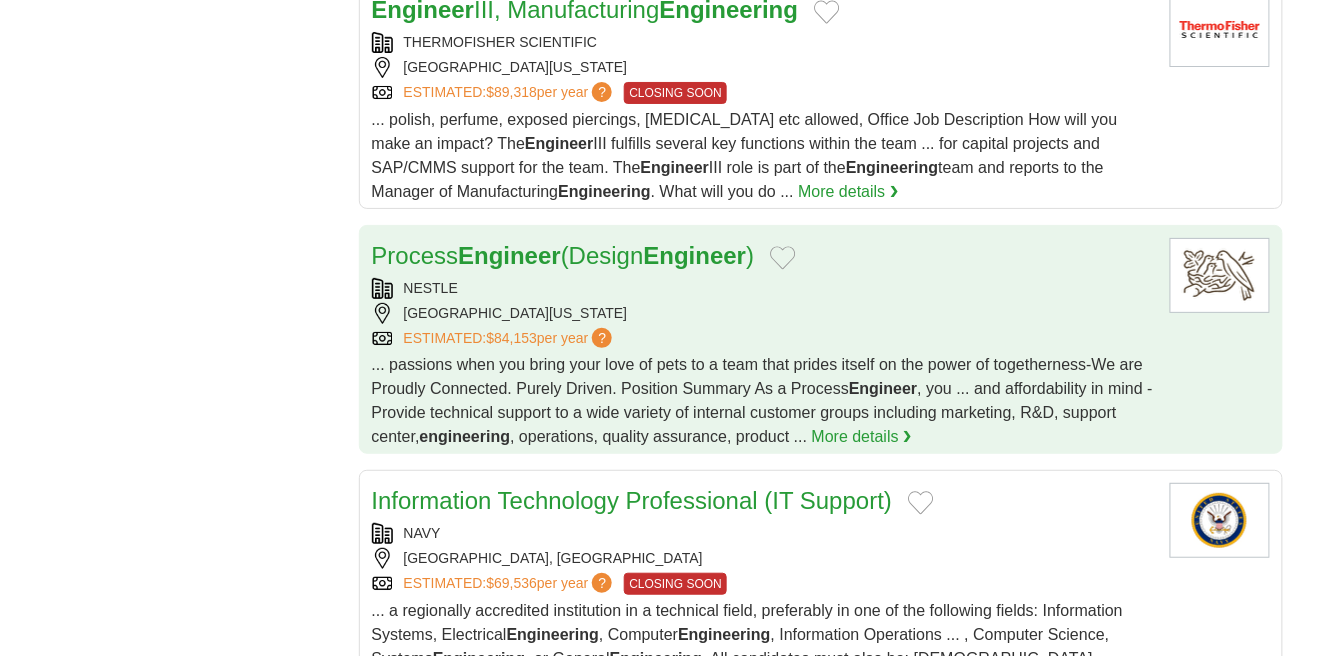 click on "[GEOGRAPHIC_DATA][US_STATE]" at bounding box center (763, 313) 